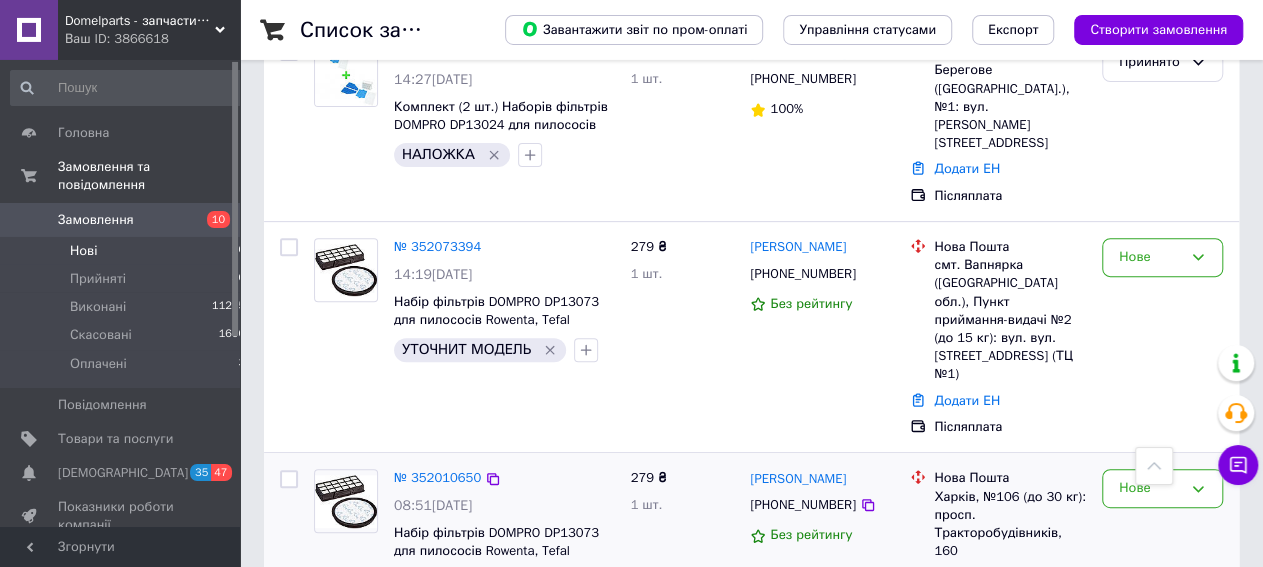 scroll, scrollTop: 259, scrollLeft: 0, axis: vertical 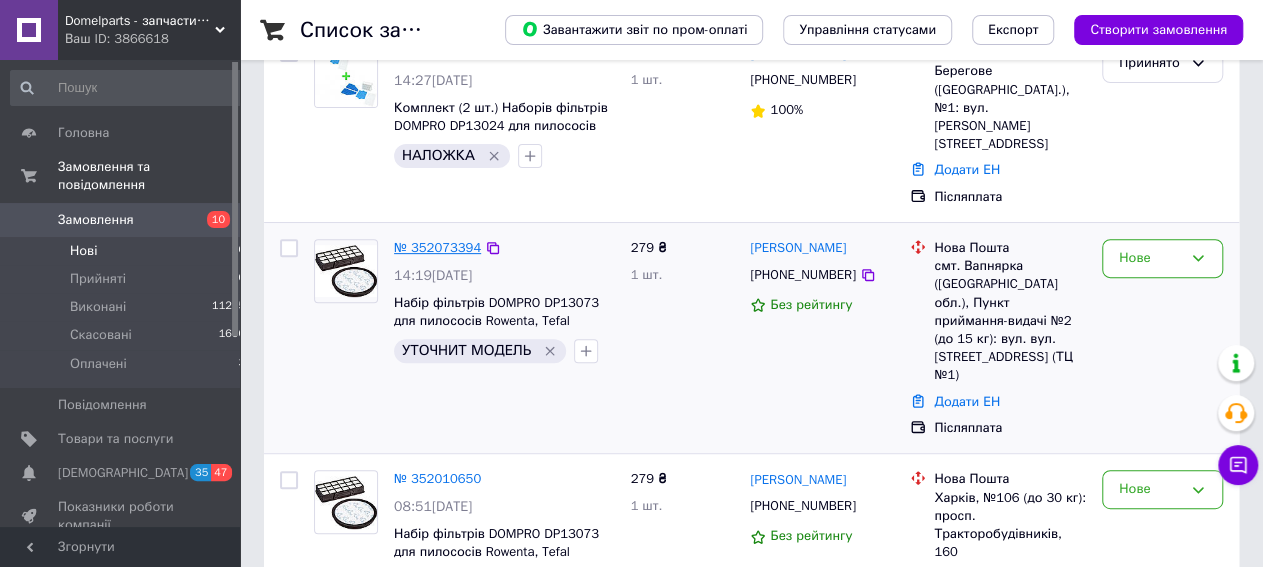 click on "№ 352073394" at bounding box center [437, 247] 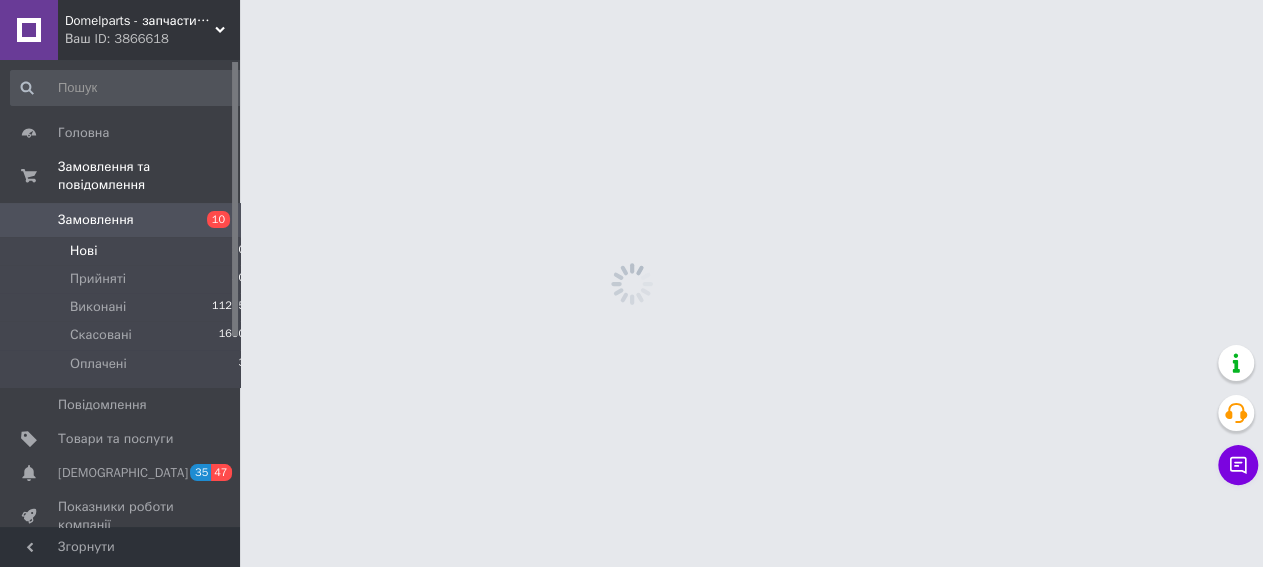 scroll, scrollTop: 0, scrollLeft: 0, axis: both 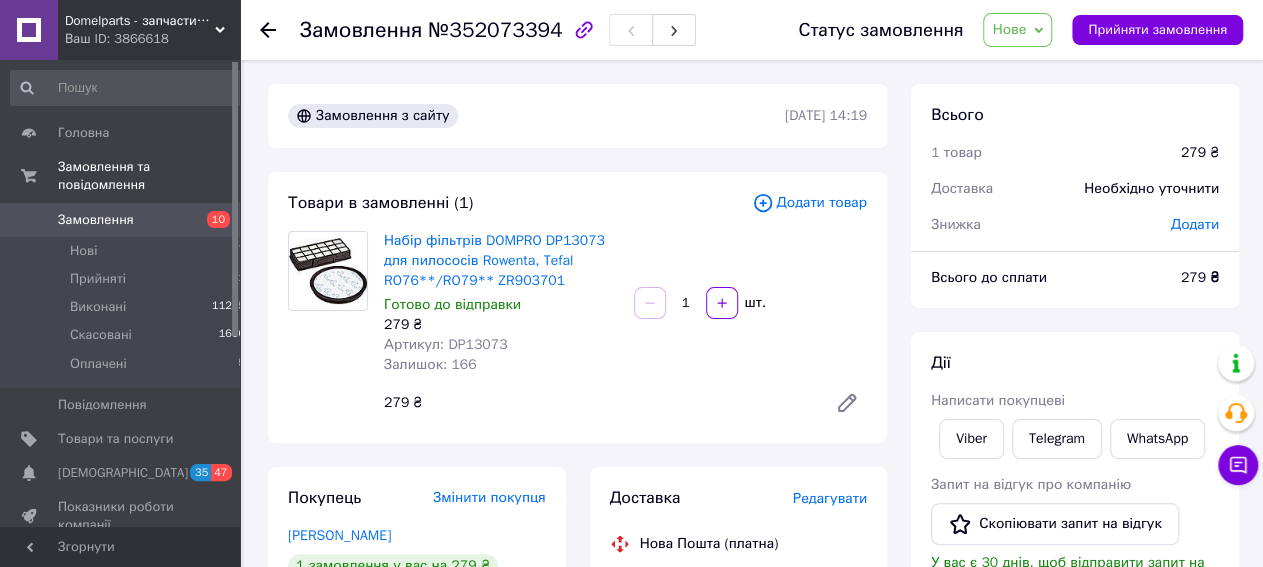 click on "Додати товар" at bounding box center [809, 203] 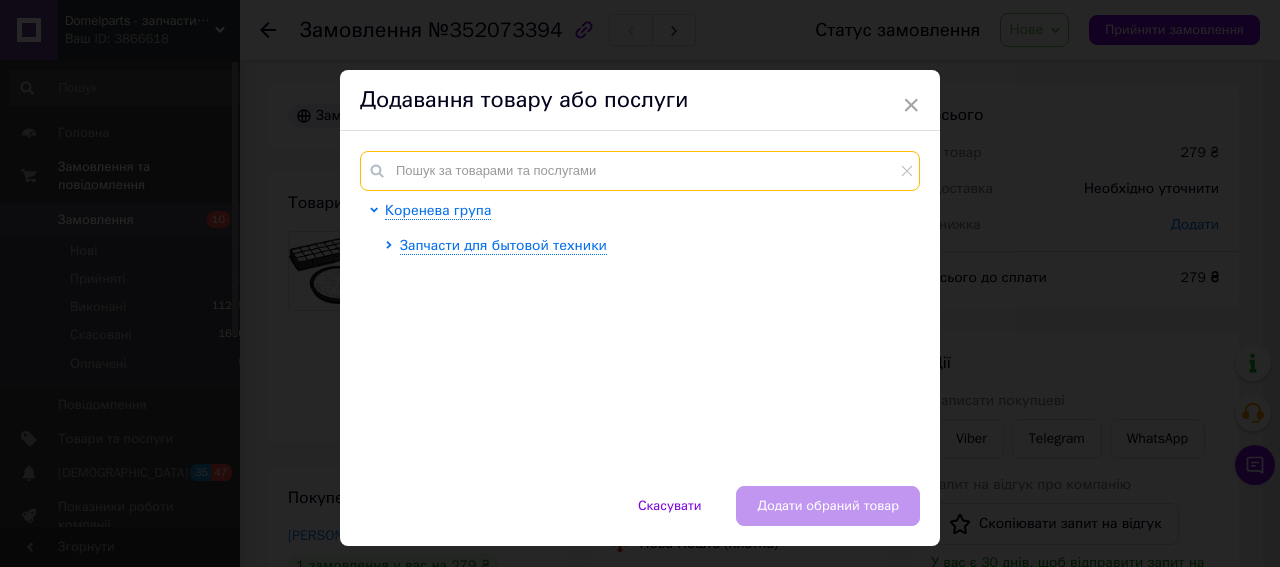click at bounding box center (640, 171) 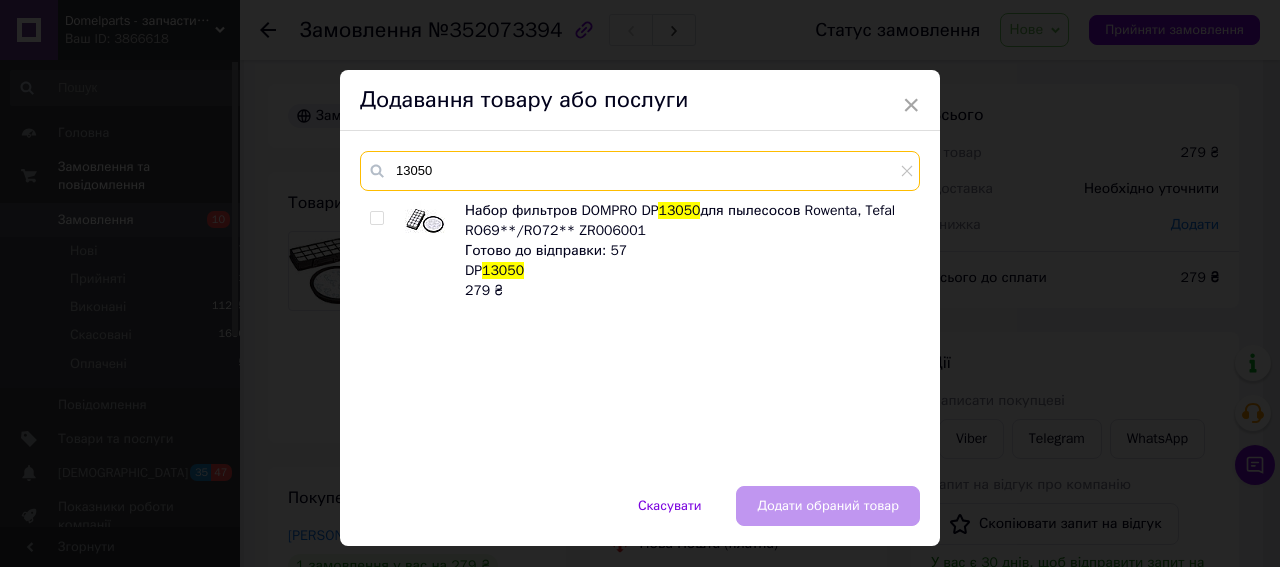 type on "13050" 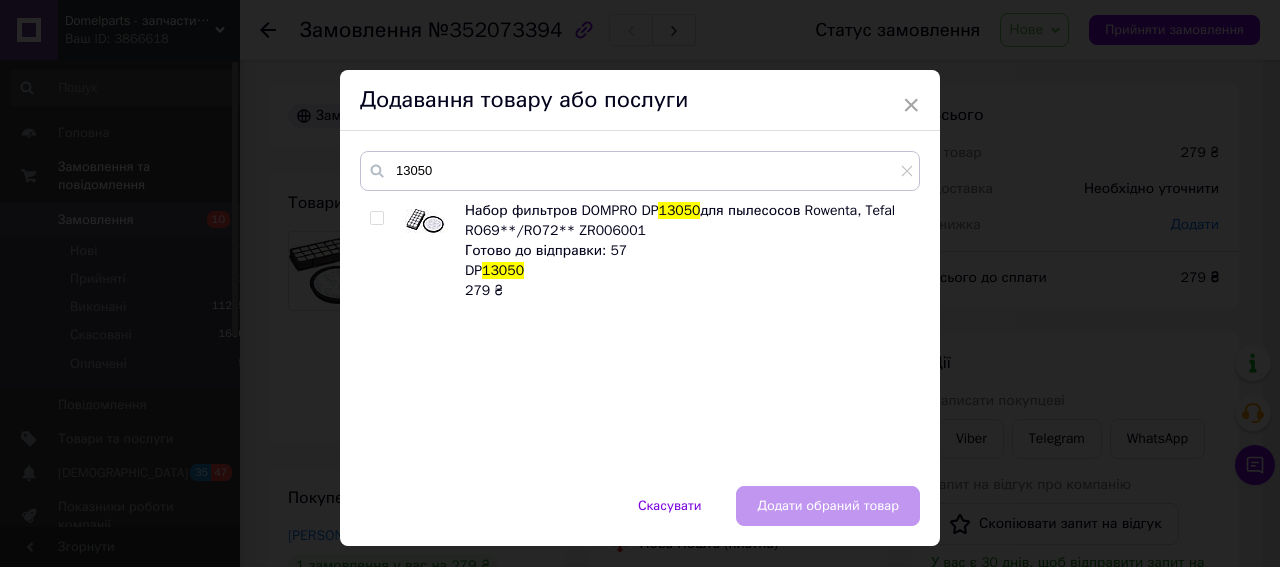 click at bounding box center [376, 218] 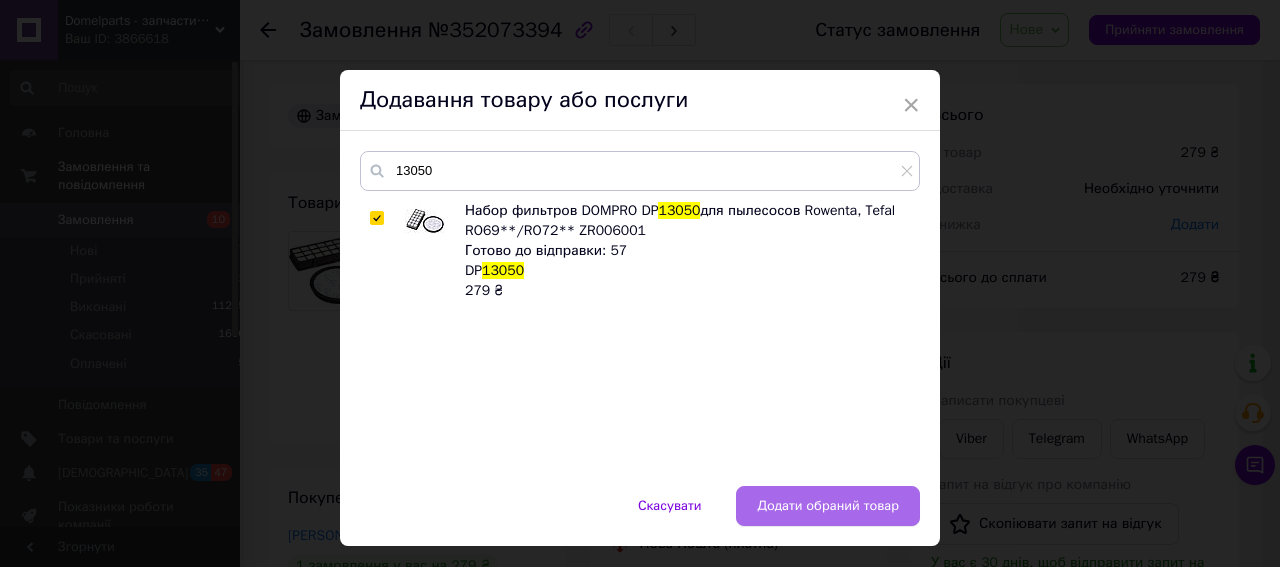 click on "Додати обраний товар" at bounding box center (828, 506) 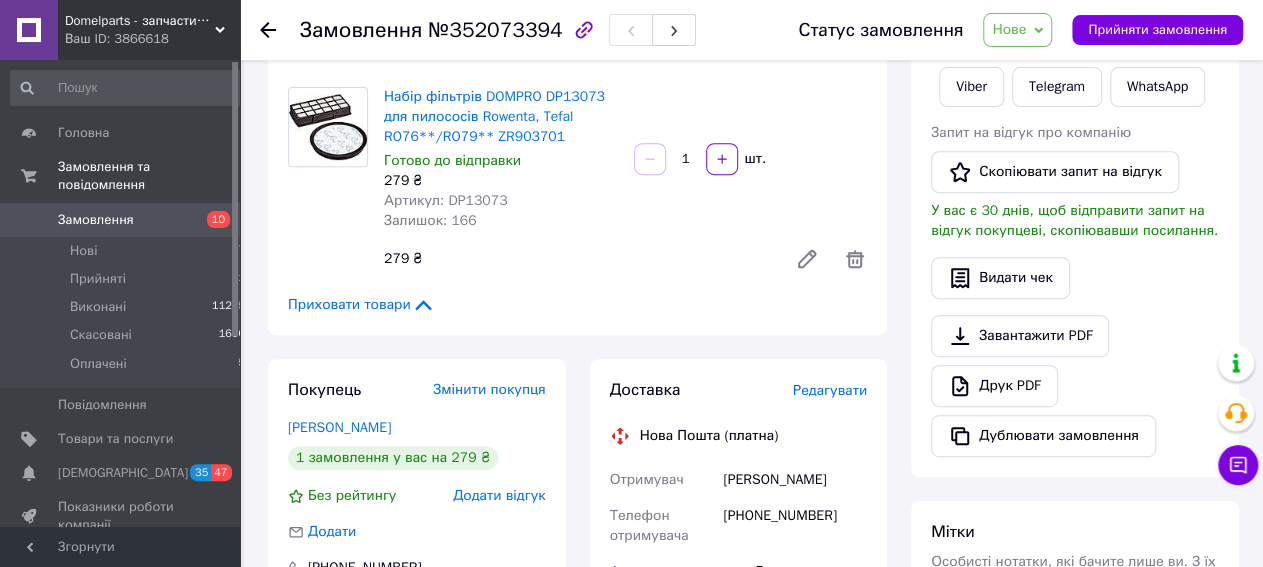 scroll, scrollTop: 416, scrollLeft: 0, axis: vertical 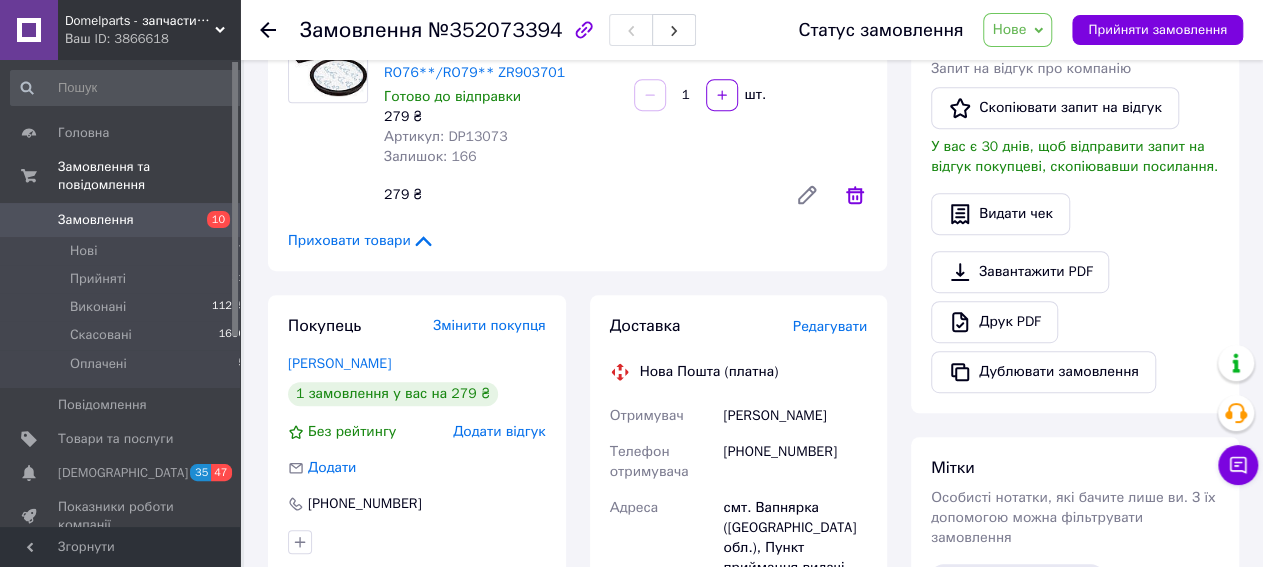 click 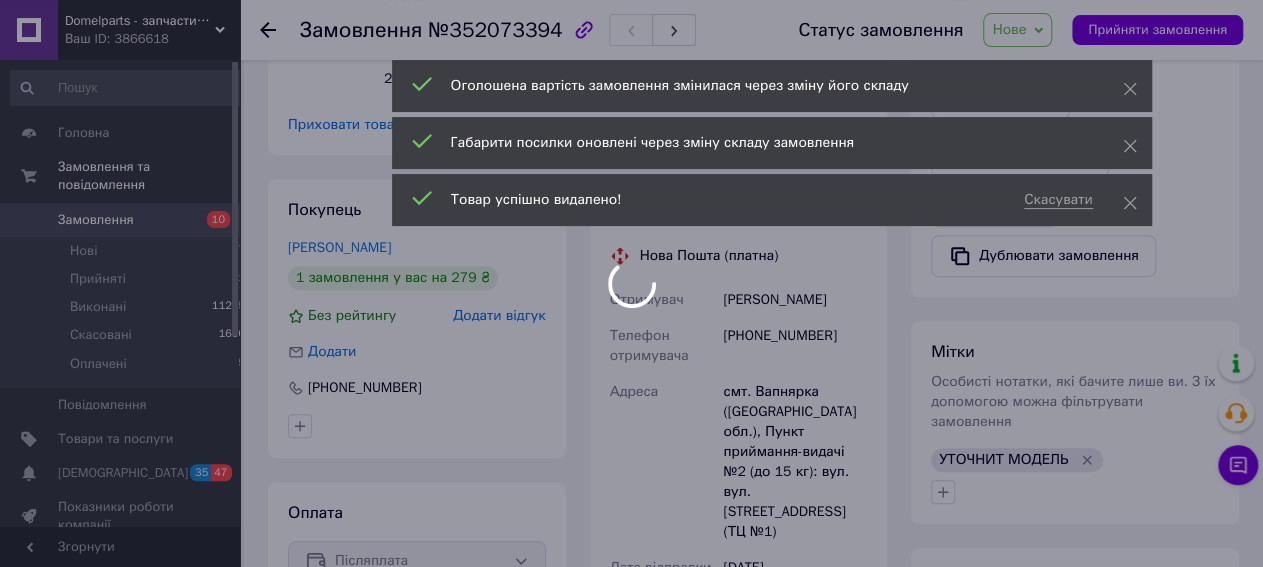 scroll, scrollTop: 416, scrollLeft: 0, axis: vertical 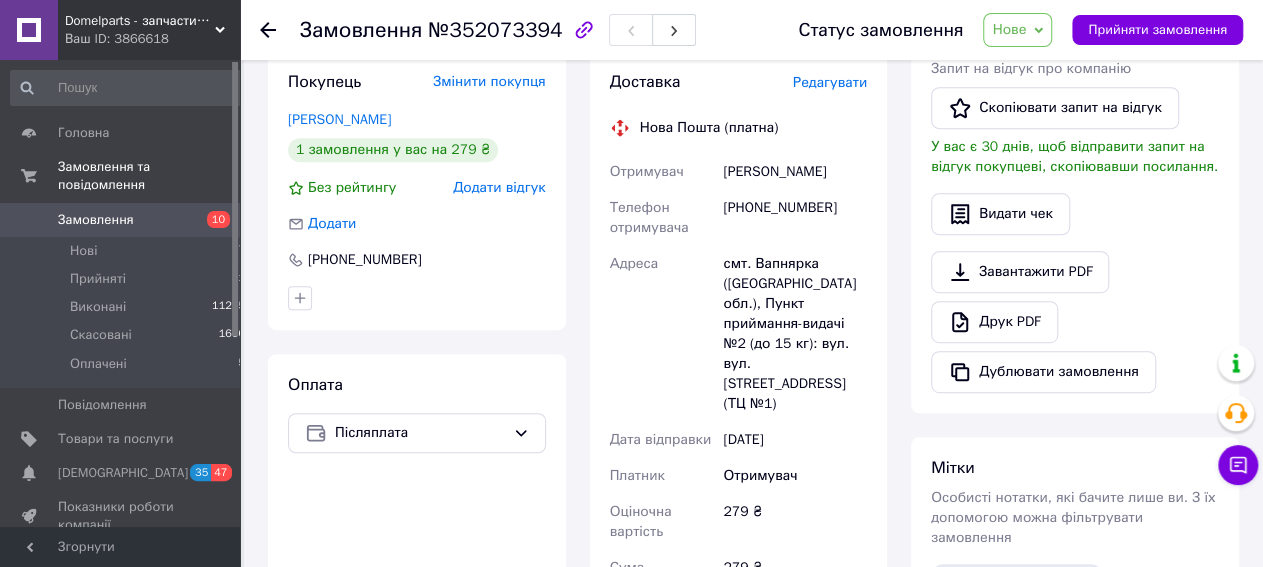 click on "Статус замовлення Нове Прийнято Виконано Скасовано Оплачено Прийняти замовлення" at bounding box center (1000, 30) 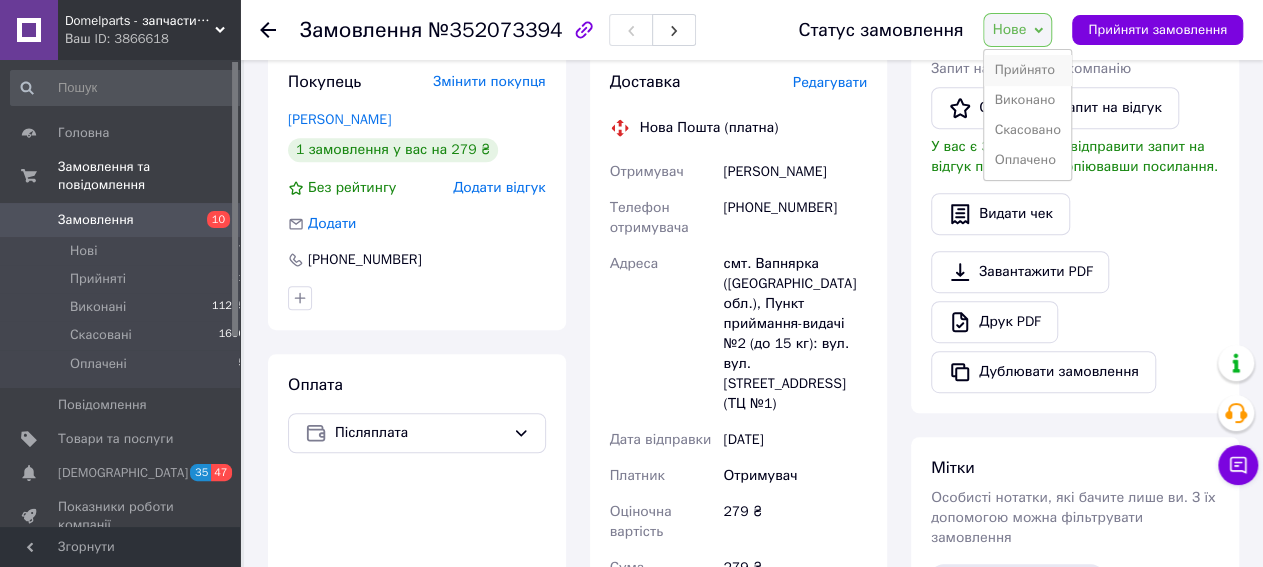 click on "Прийнято" at bounding box center [1027, 70] 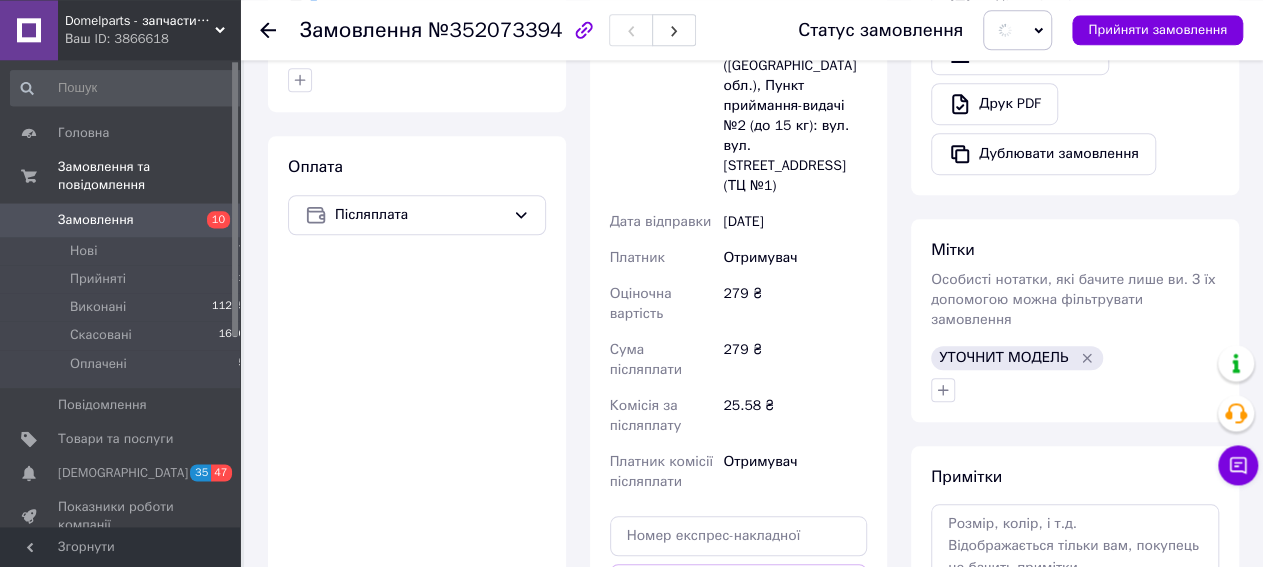 scroll, scrollTop: 728, scrollLeft: 0, axis: vertical 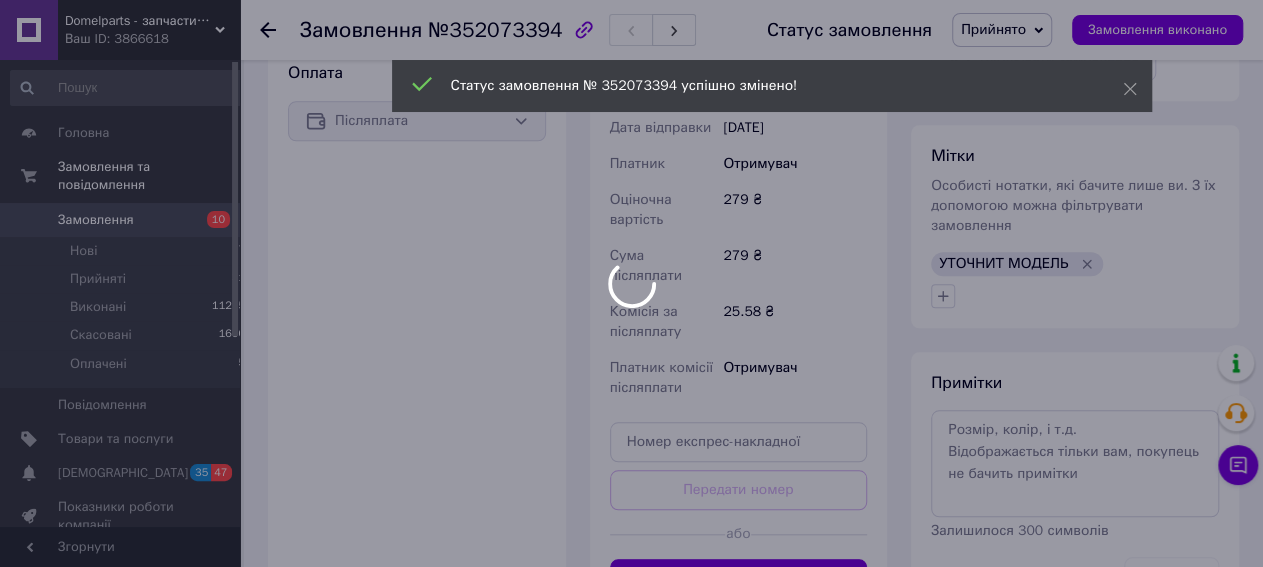 click at bounding box center [631, 283] 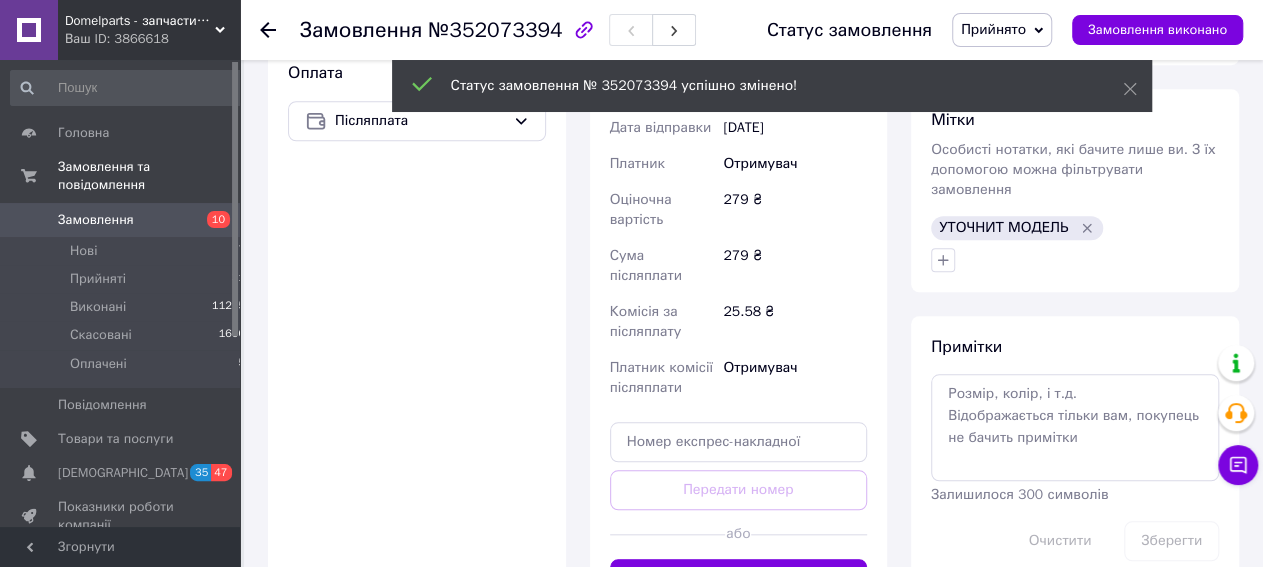 click 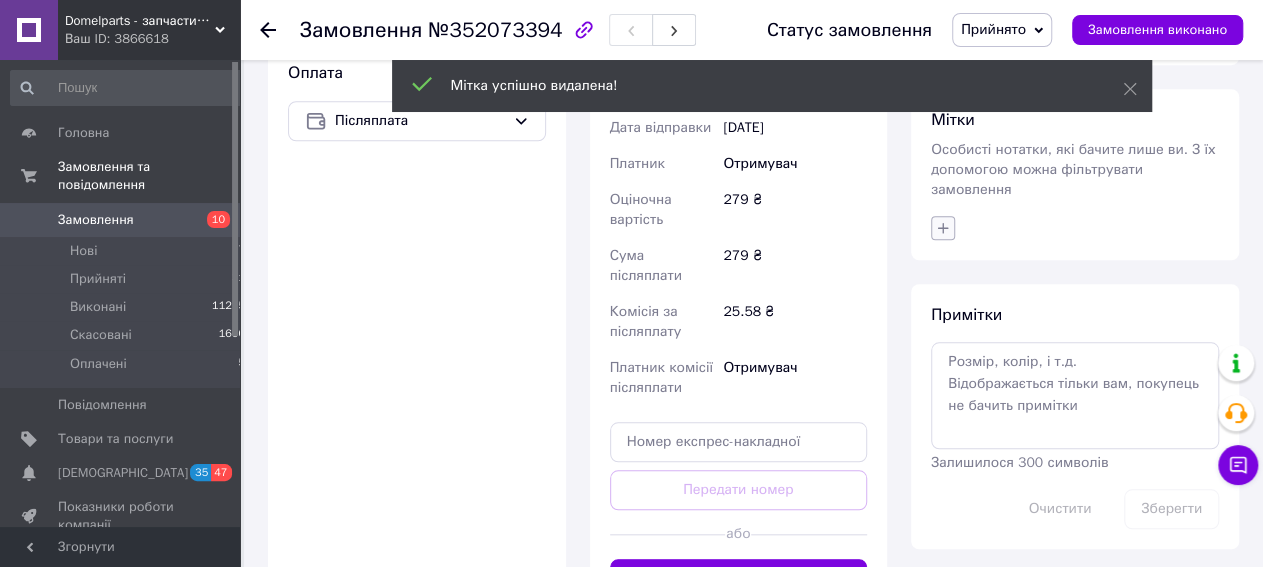 click 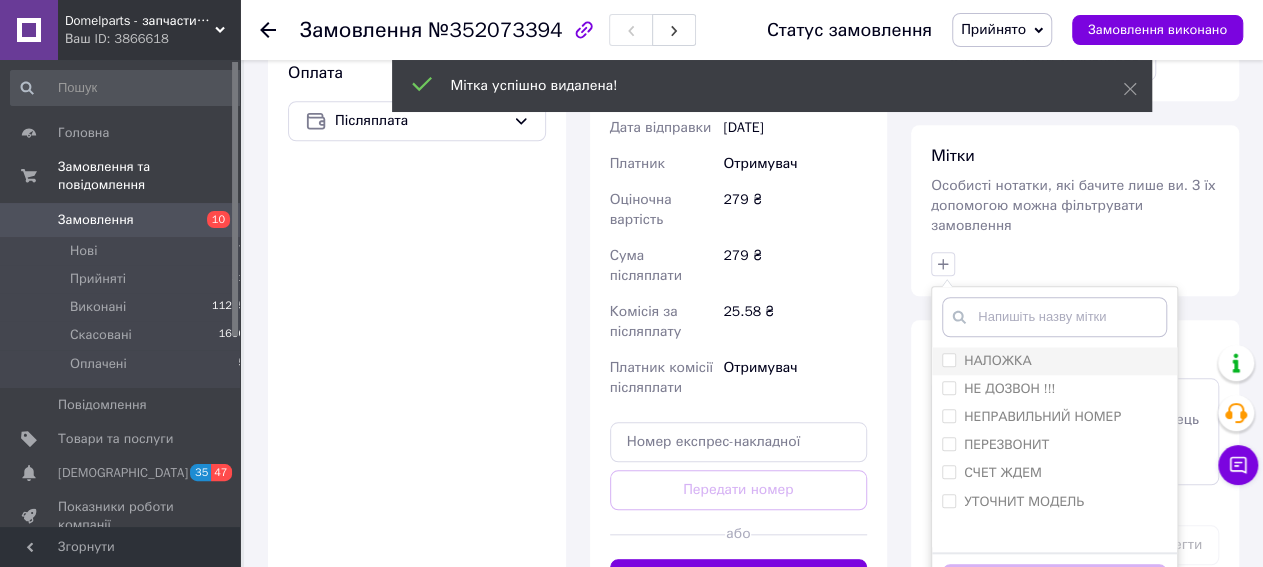 click on "НАЛОЖКА" at bounding box center [998, 360] 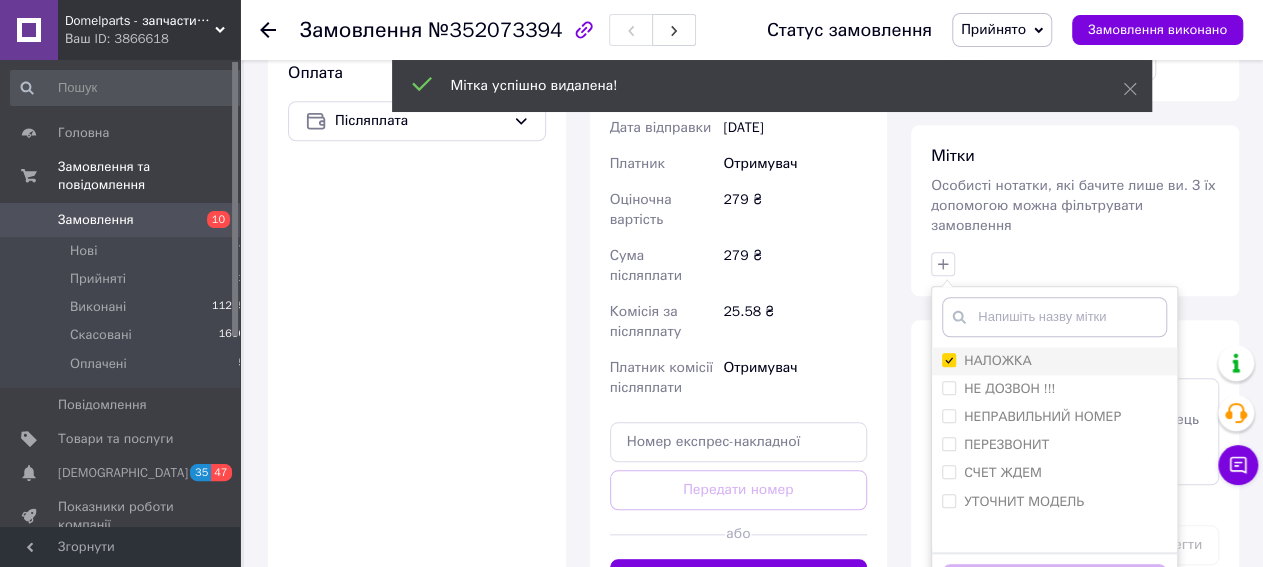 checkbox on "true" 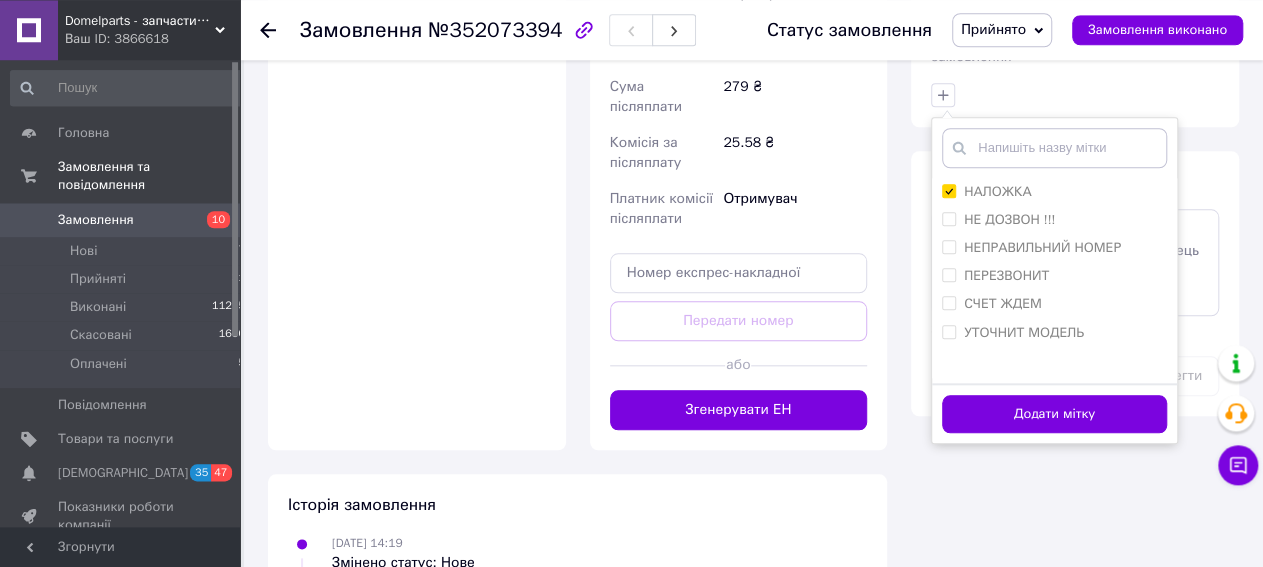 scroll, scrollTop: 936, scrollLeft: 0, axis: vertical 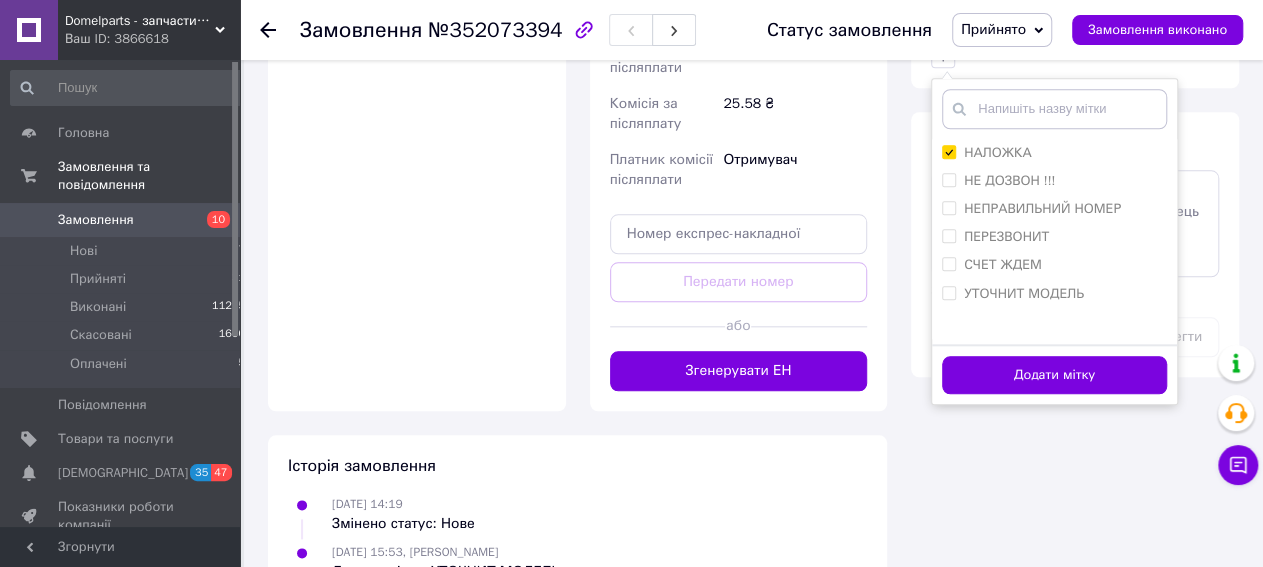 click on "Додати мітку" at bounding box center [1054, 375] 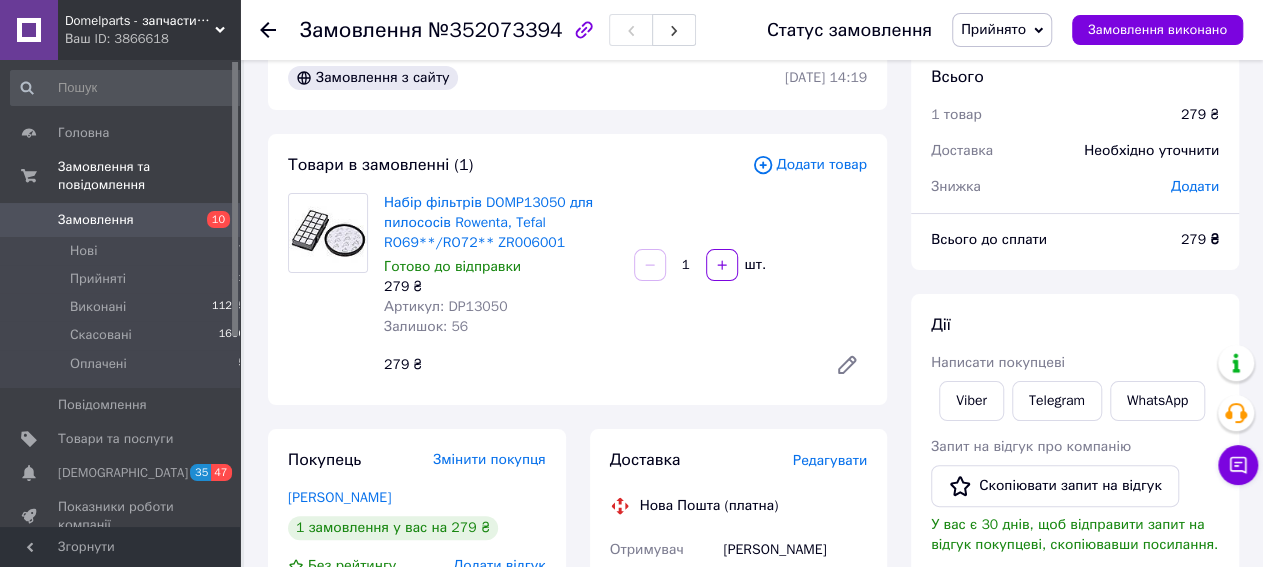 scroll, scrollTop: 0, scrollLeft: 0, axis: both 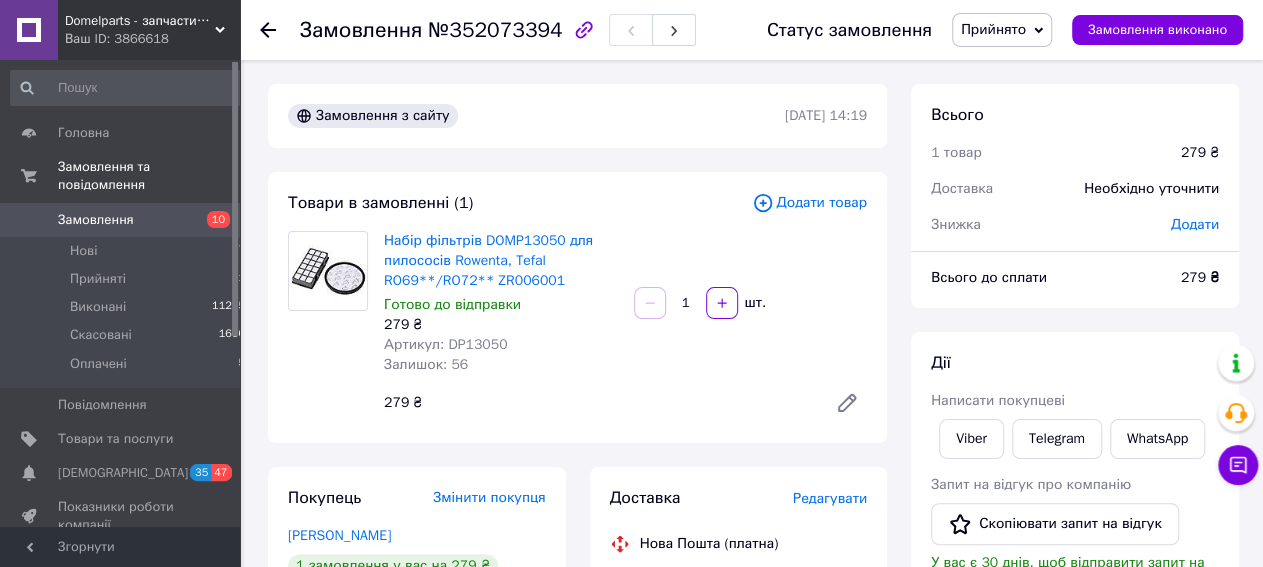 click 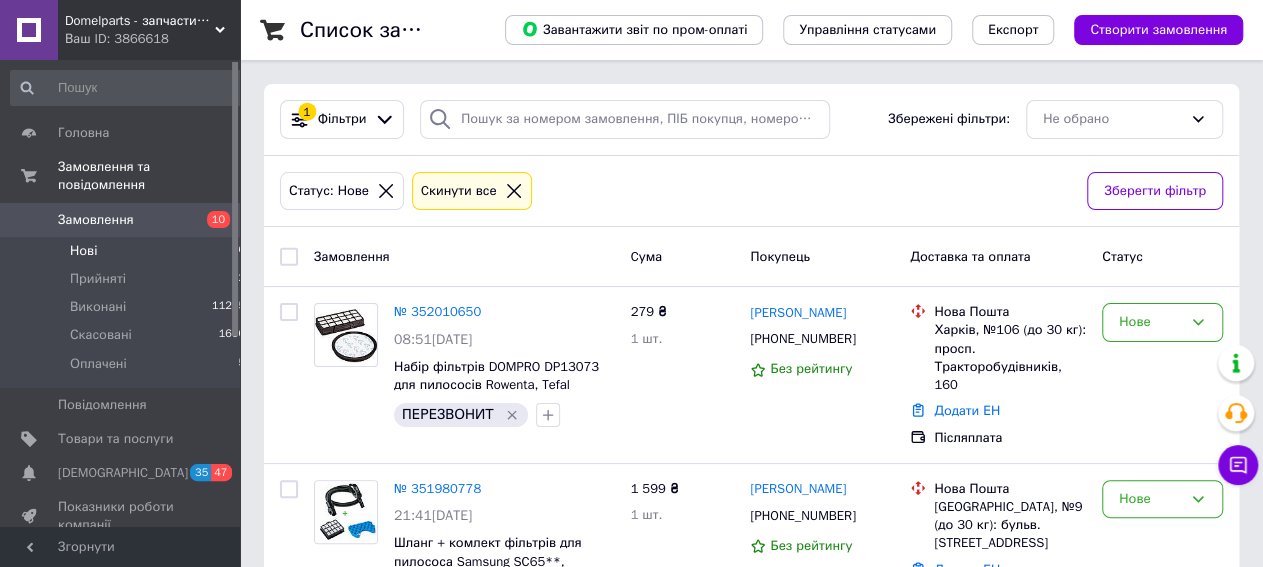 click 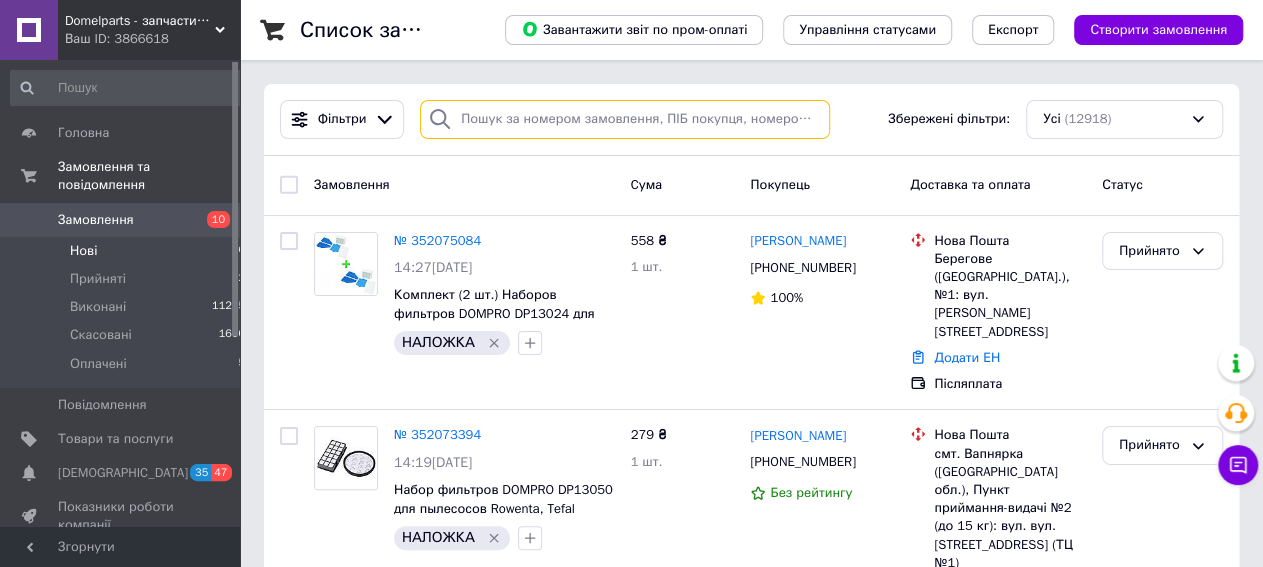 click at bounding box center (625, 119) 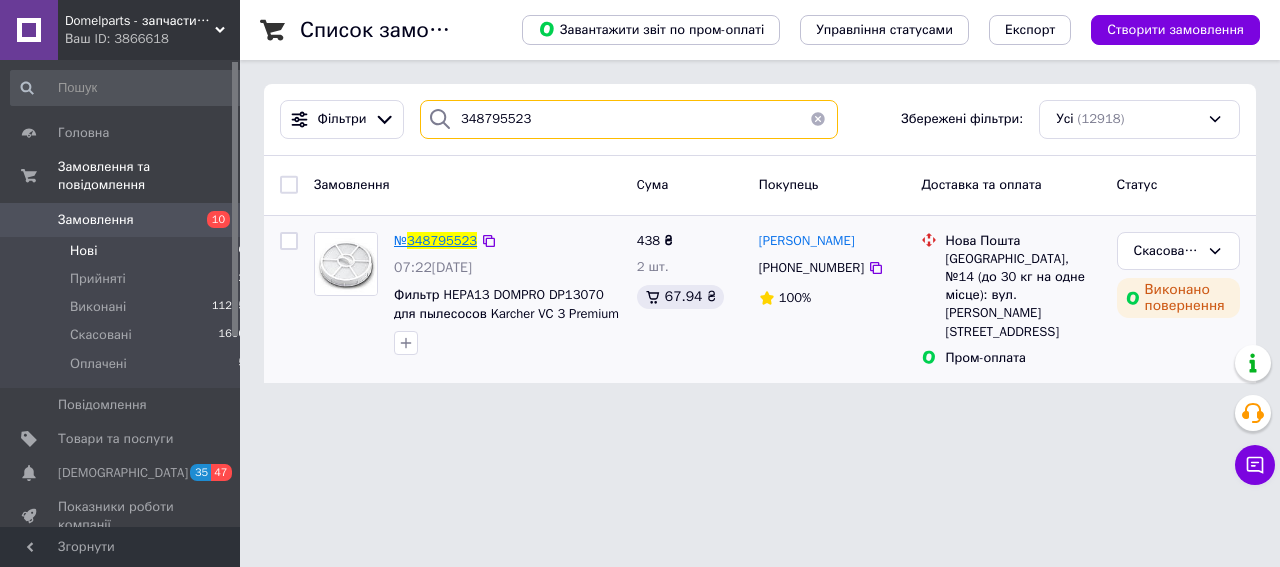 type on "348795523" 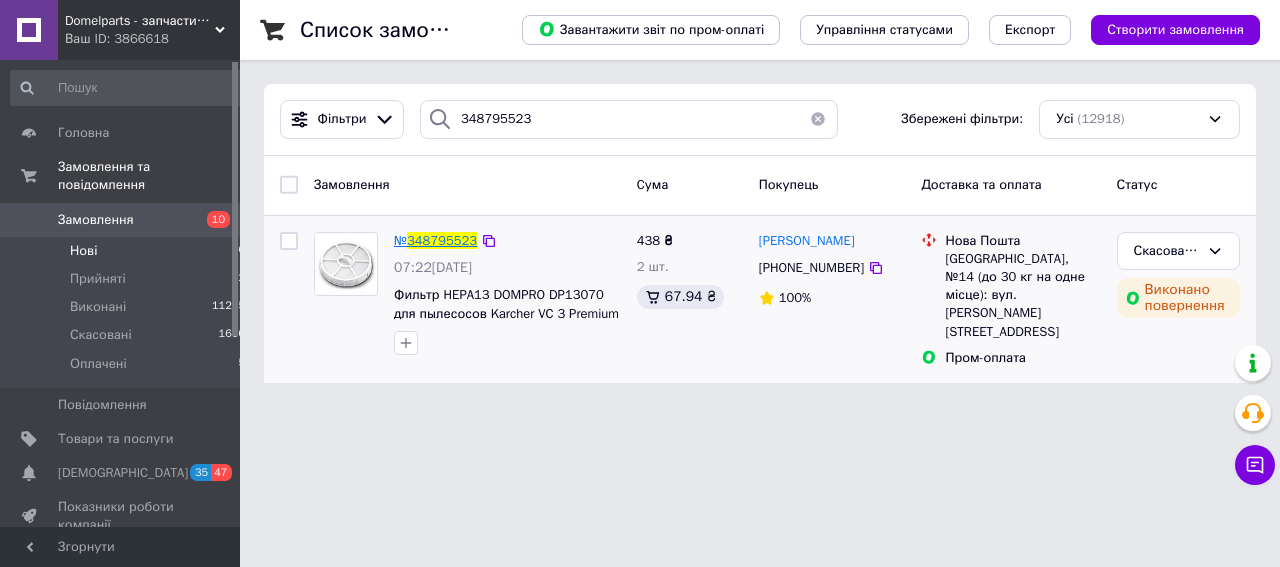 click on "348795523" at bounding box center (442, 240) 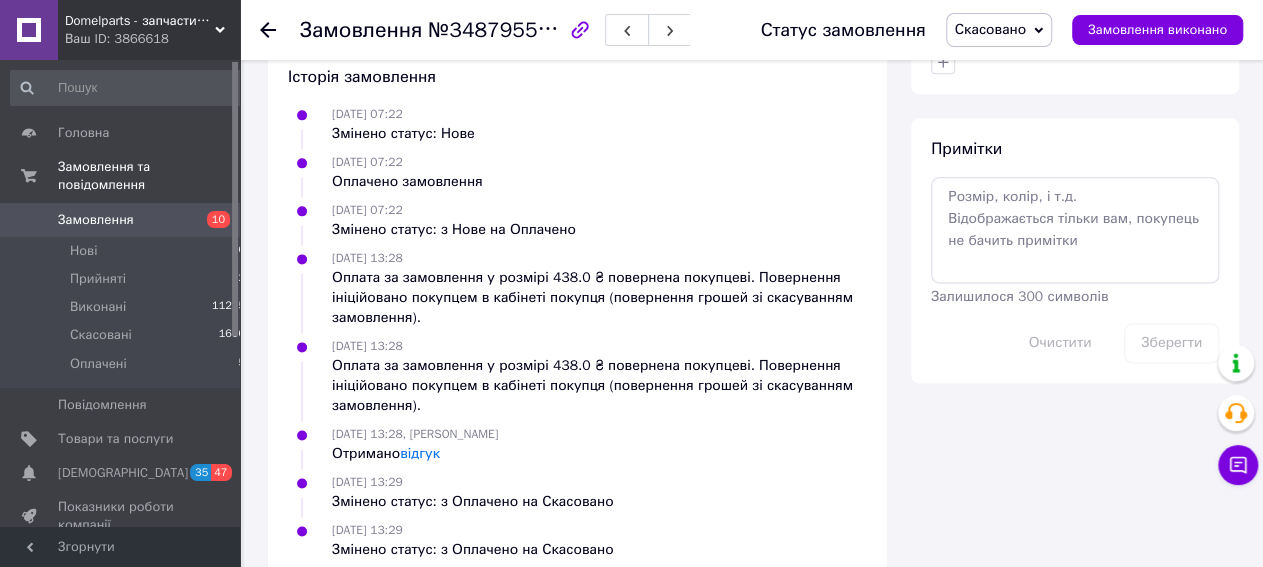scroll, scrollTop: 1191, scrollLeft: 0, axis: vertical 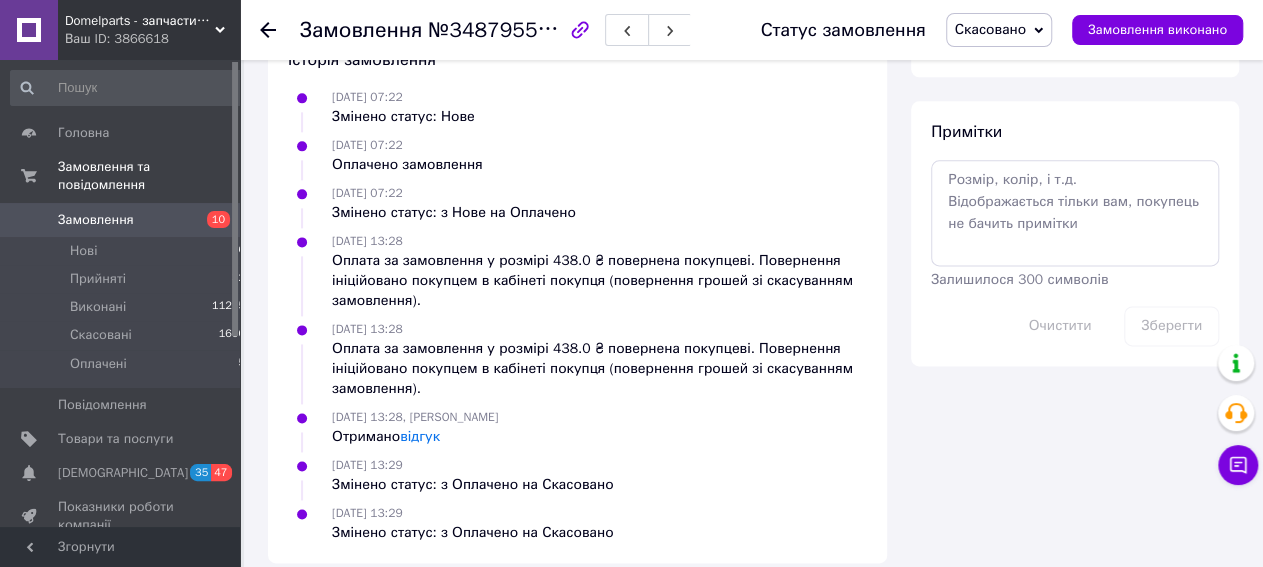 click on "Змінено статус: з Нове на Оплачено" at bounding box center [454, 213] 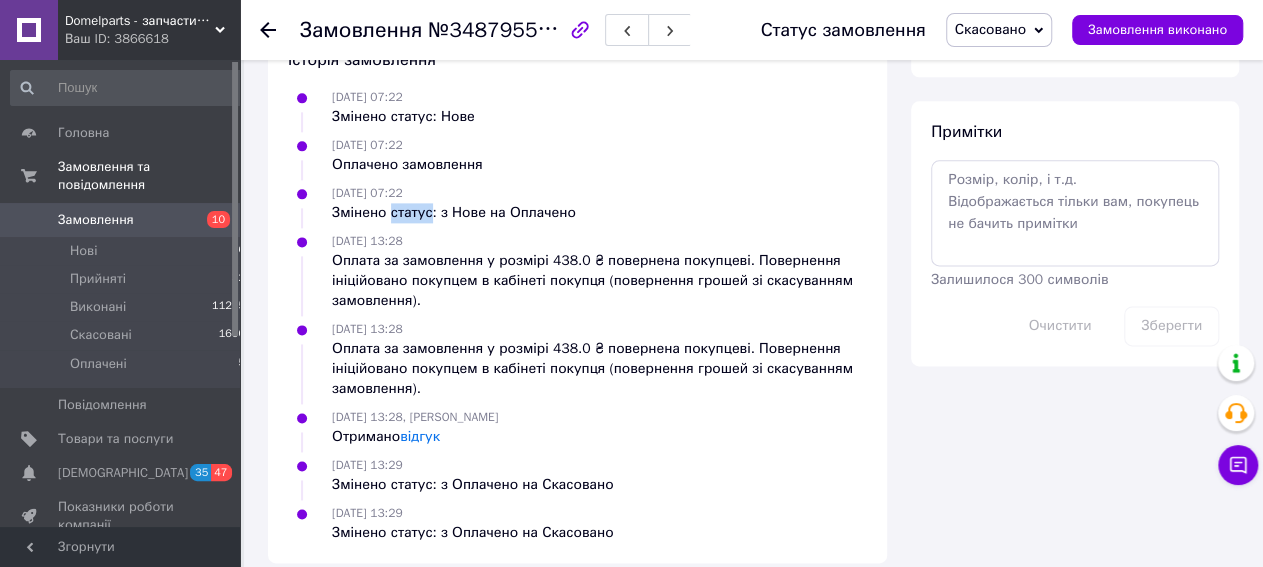 click on "Змінено статус: з Нове на Оплачено" at bounding box center (454, 213) 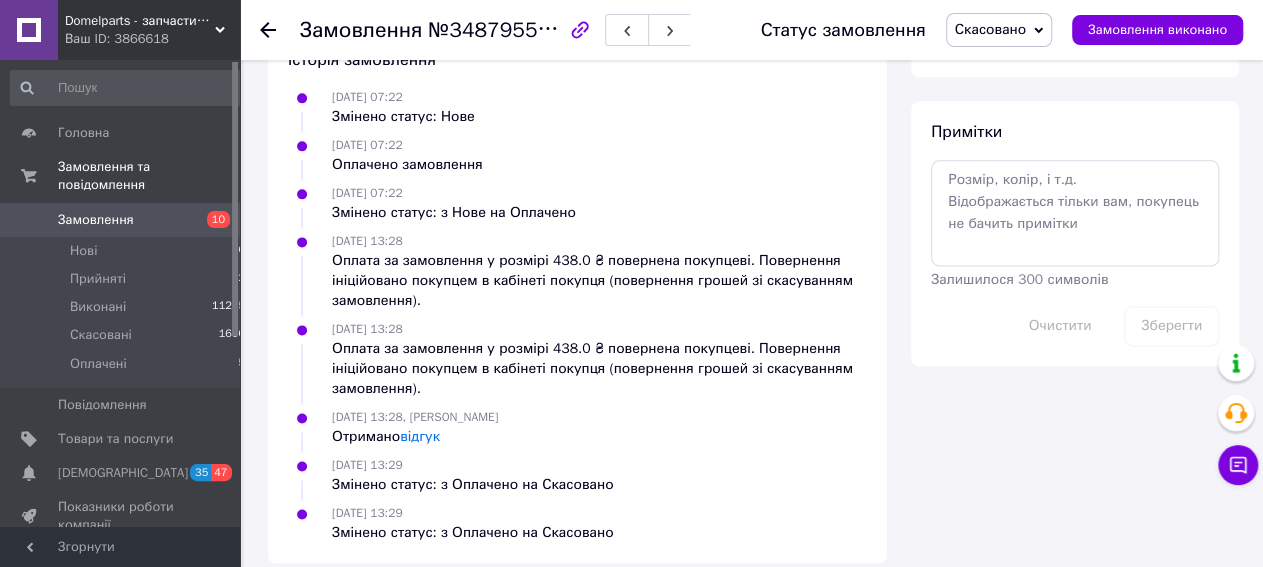 click on "Змінено статус: з Нове на Оплачено" at bounding box center [454, 213] 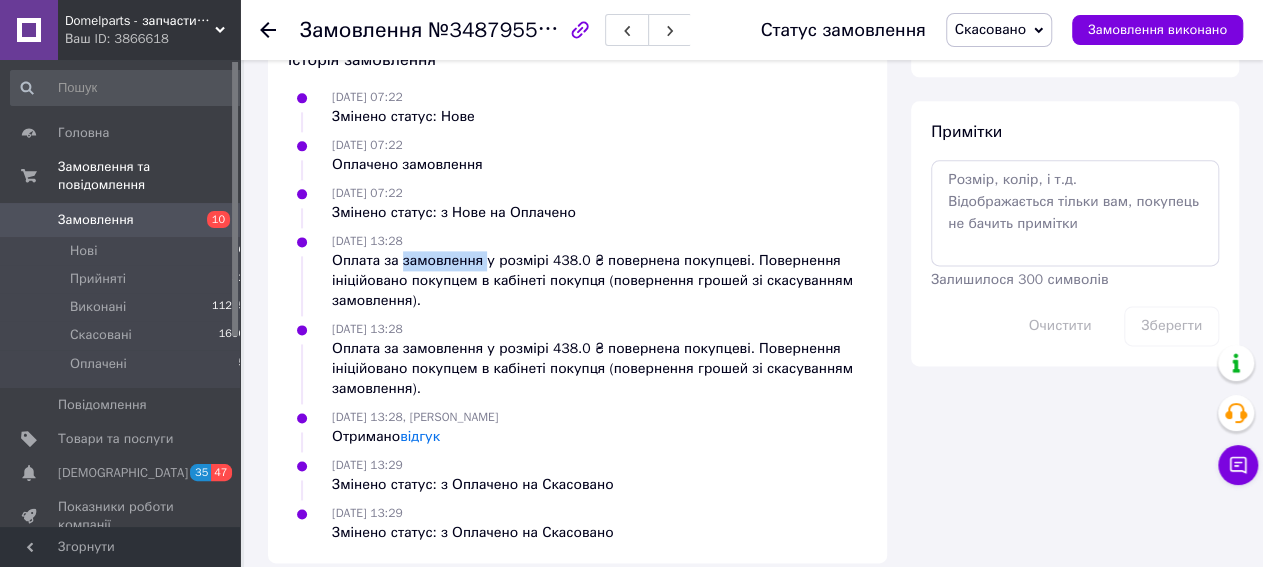 click on "Оплата за замовлення у розмірі 438.0 ₴ повернена покупцеві. Повернення ініційовано покупцем в кабінеті покупця (повернення грошей зі скасуванням замовлення)." at bounding box center [599, 281] 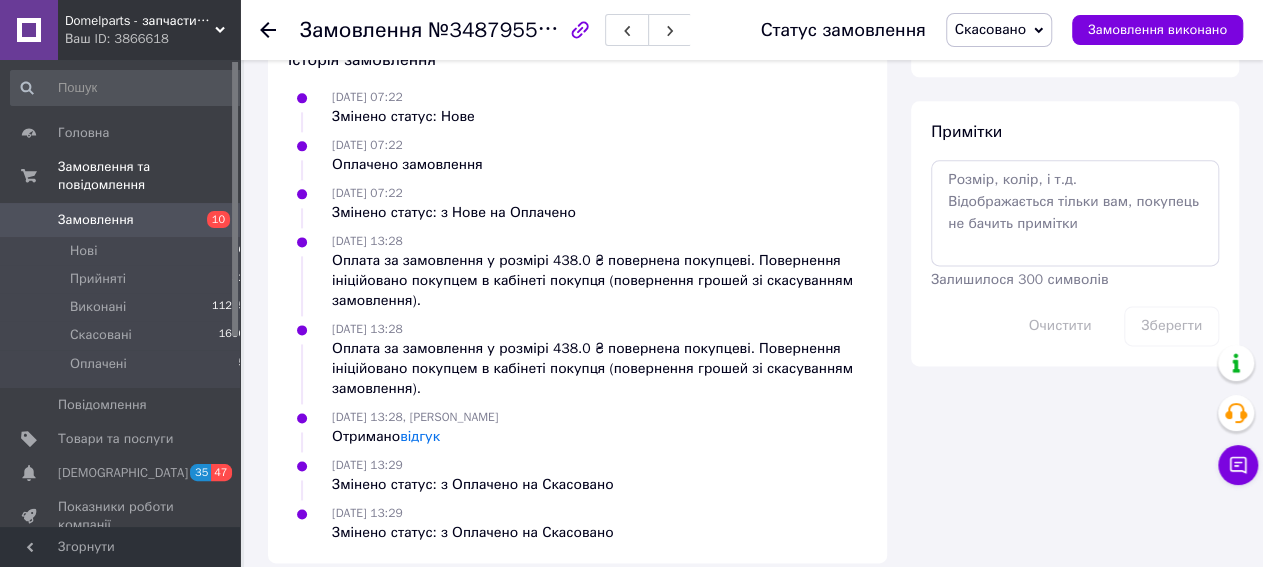 click on "Оплата за замовлення у розмірі 438.0 ₴ повернена покупцеві. Повернення ініційовано покупцем в кабінеті покупця (повернення грошей зі скасуванням замовлення)." at bounding box center (599, 281) 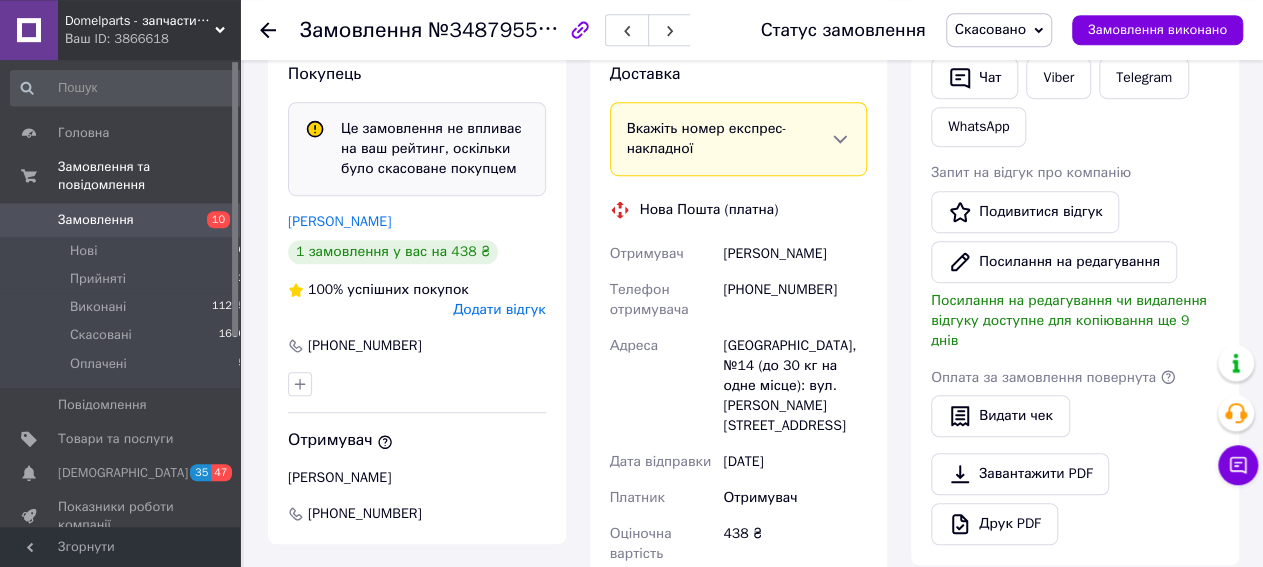 scroll, scrollTop: 463, scrollLeft: 0, axis: vertical 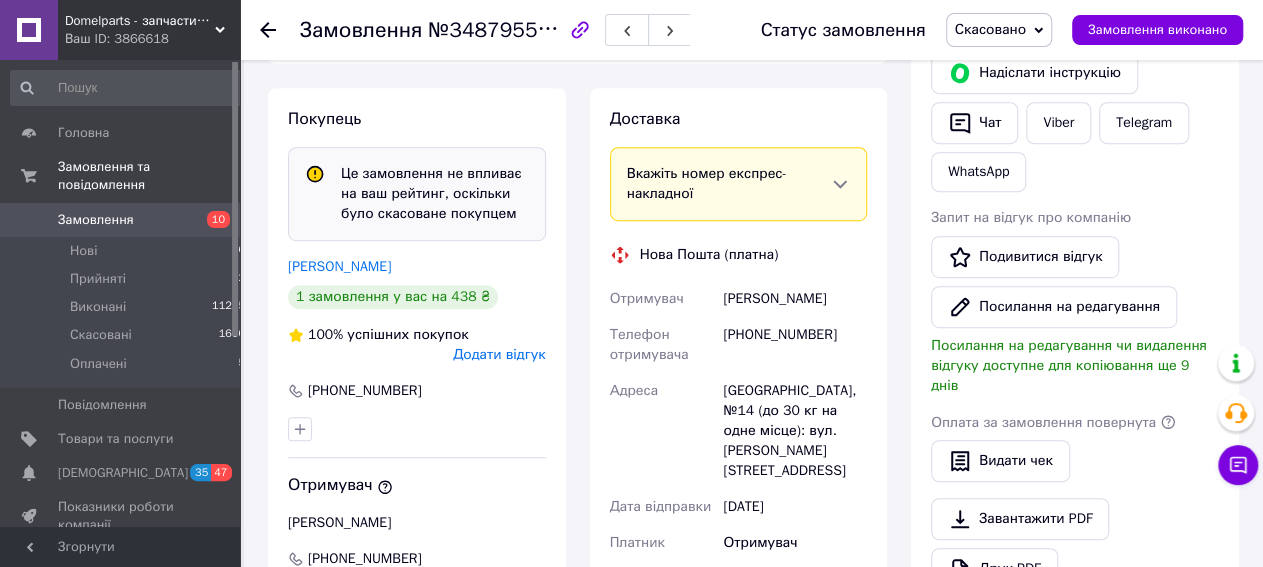 click 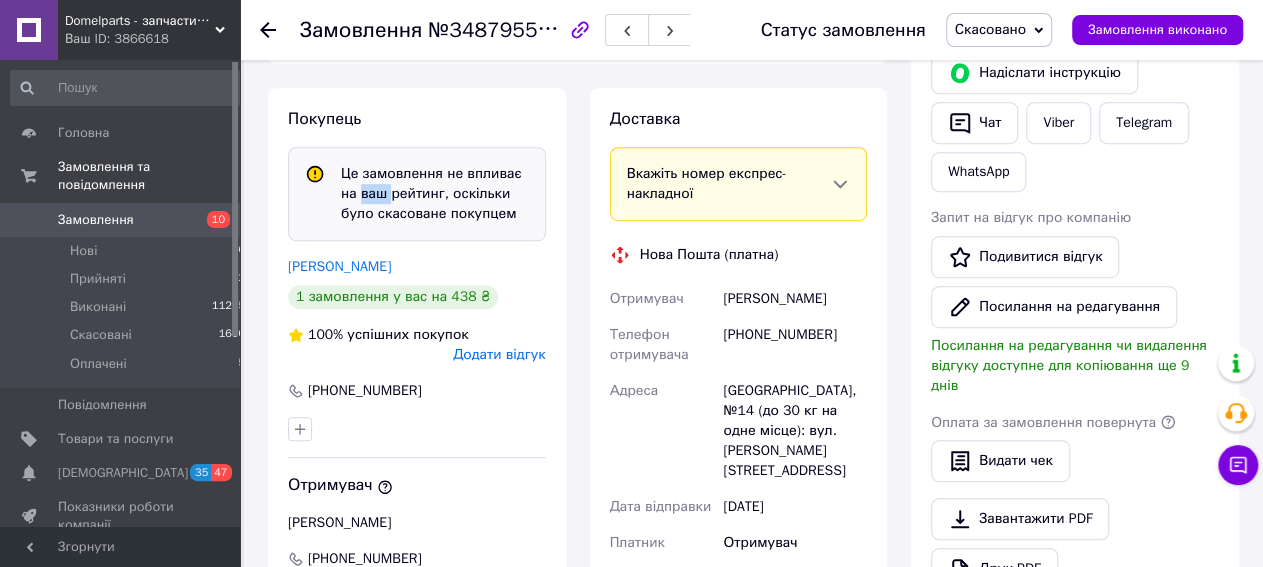 click on "Це замовлення не впливає на ваш рейтинг, оскільки було скасоване покупцем" at bounding box center (435, 194) 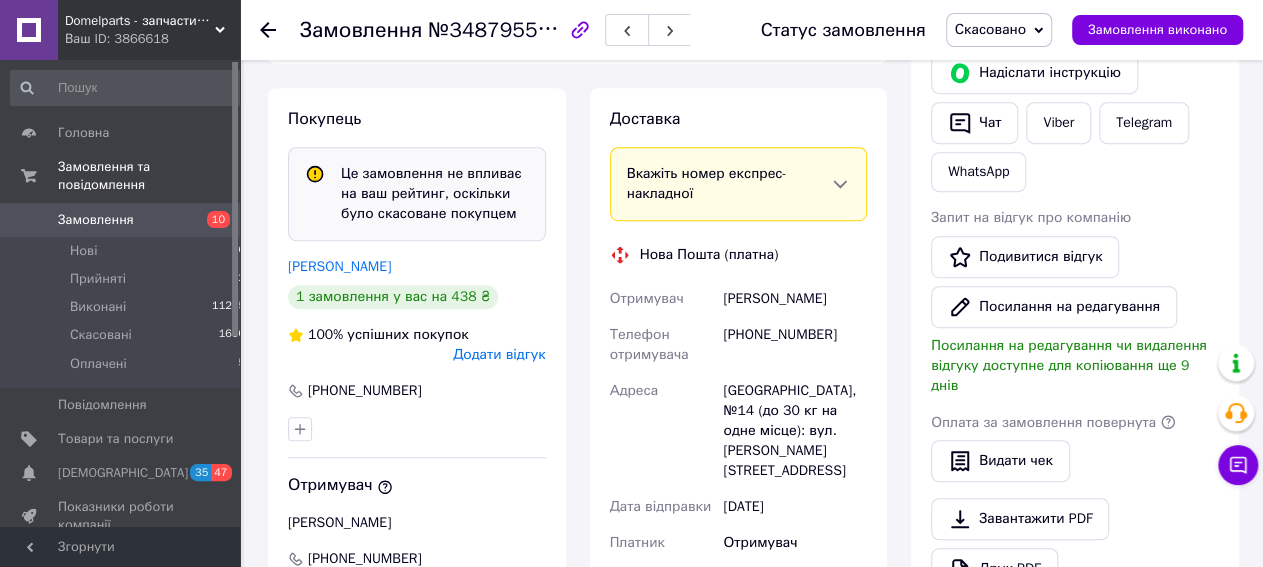 click on "Це замовлення не впливає на ваш рейтинг, оскільки було скасоване покупцем" at bounding box center [435, 194] 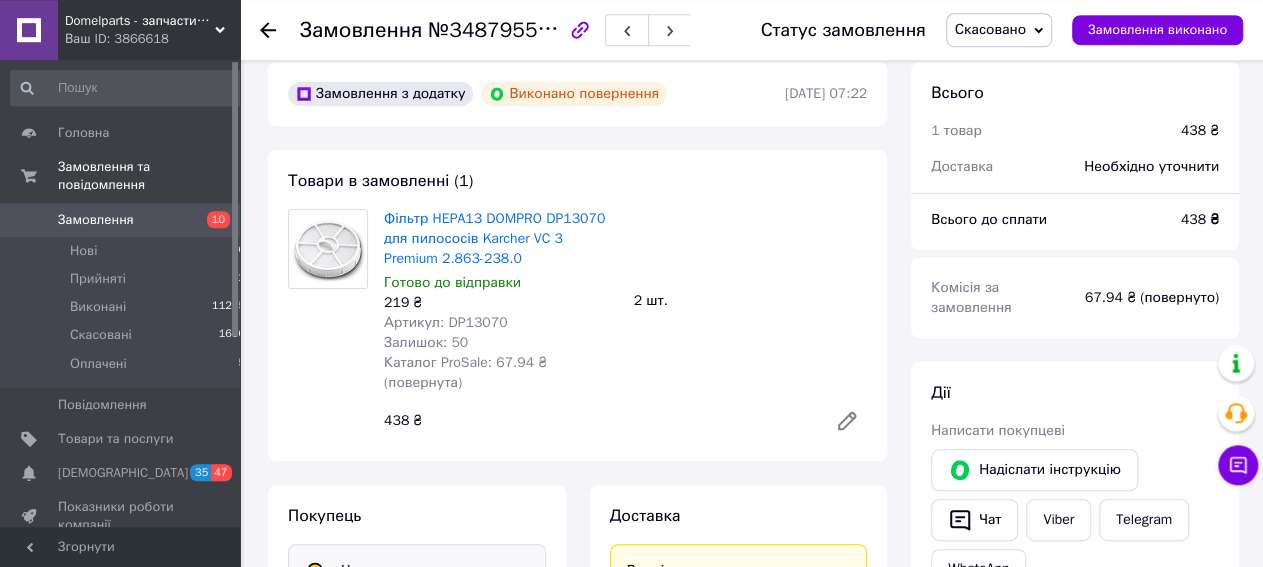 scroll, scrollTop: 0, scrollLeft: 0, axis: both 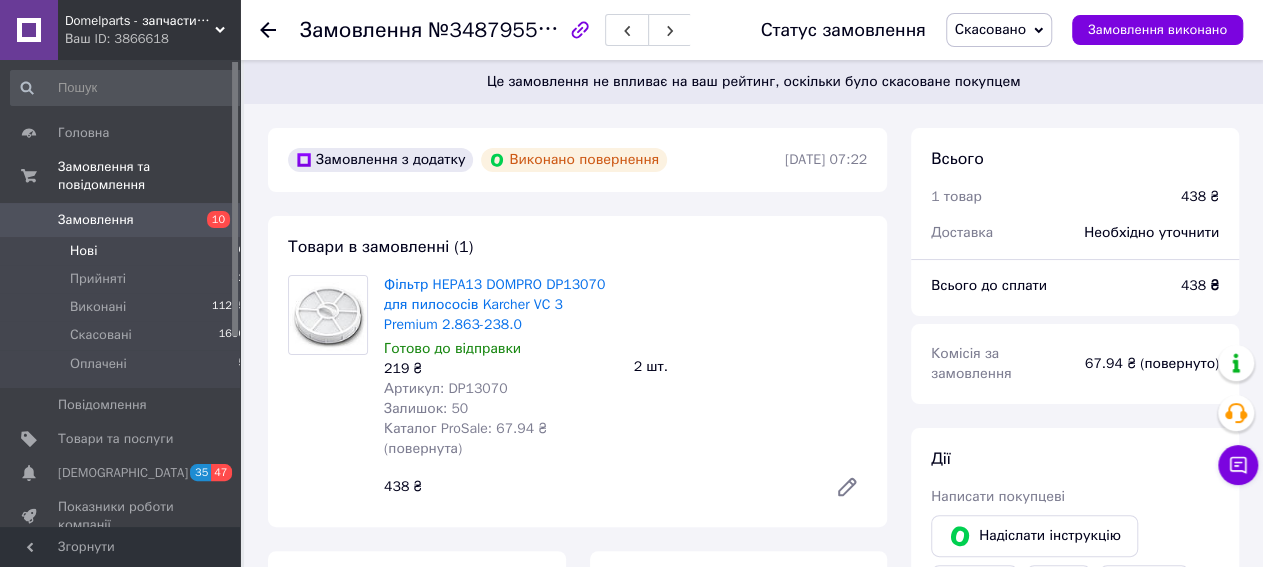 click on "Нові" at bounding box center [83, 251] 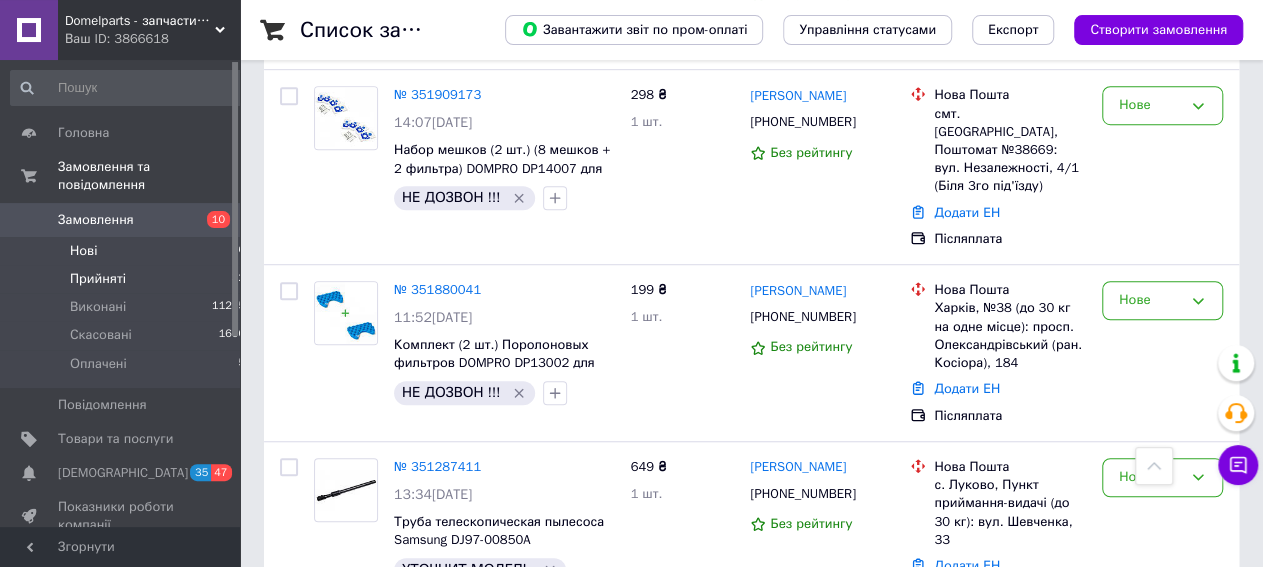 scroll, scrollTop: 519, scrollLeft: 0, axis: vertical 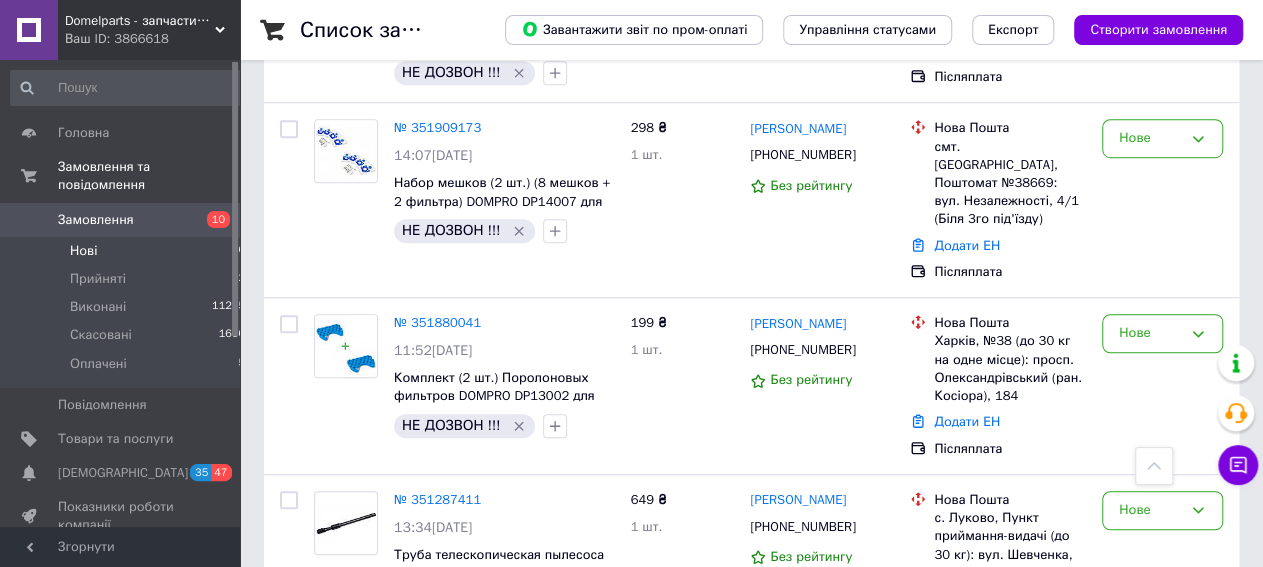 click on "Нові" at bounding box center (83, 251) 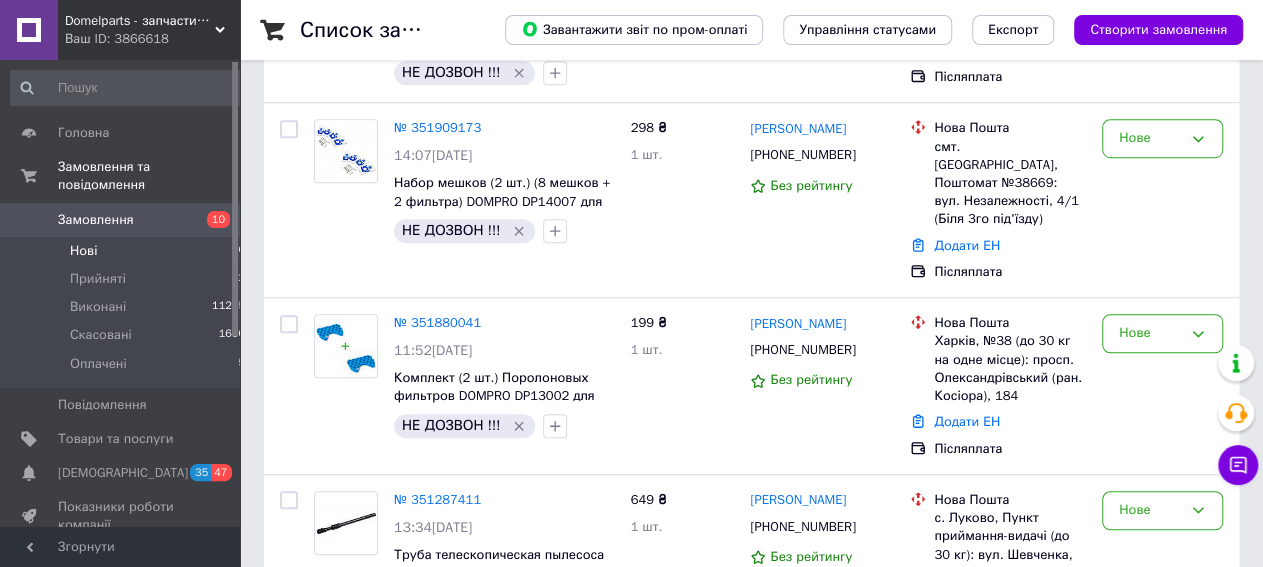 scroll, scrollTop: 0, scrollLeft: 0, axis: both 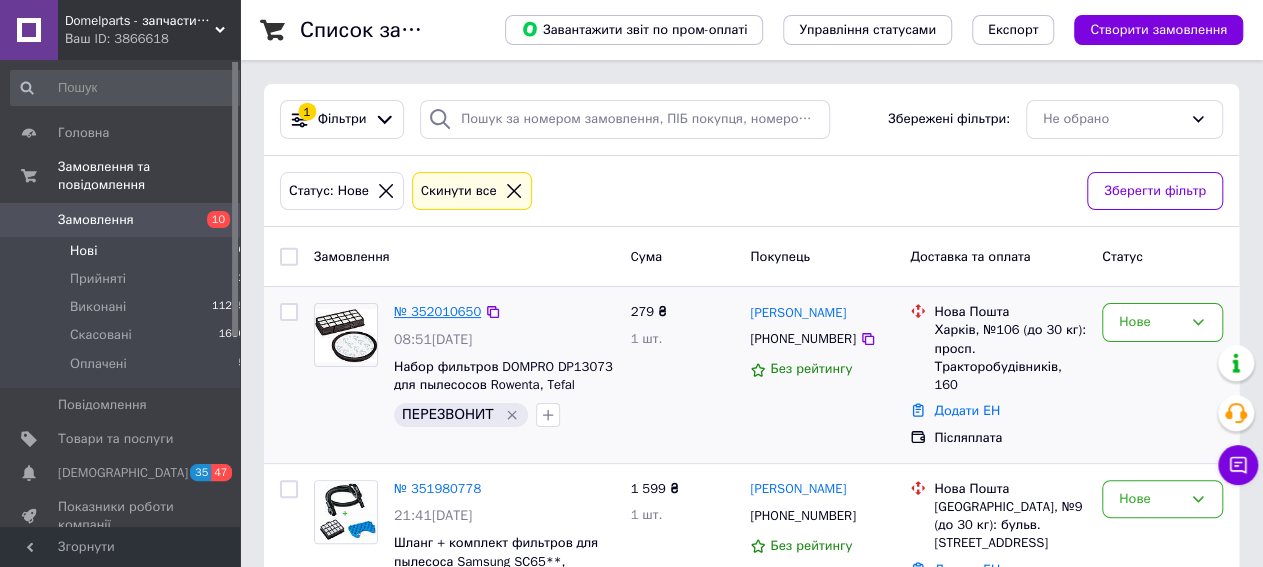 click on "№ 352010650" at bounding box center [437, 311] 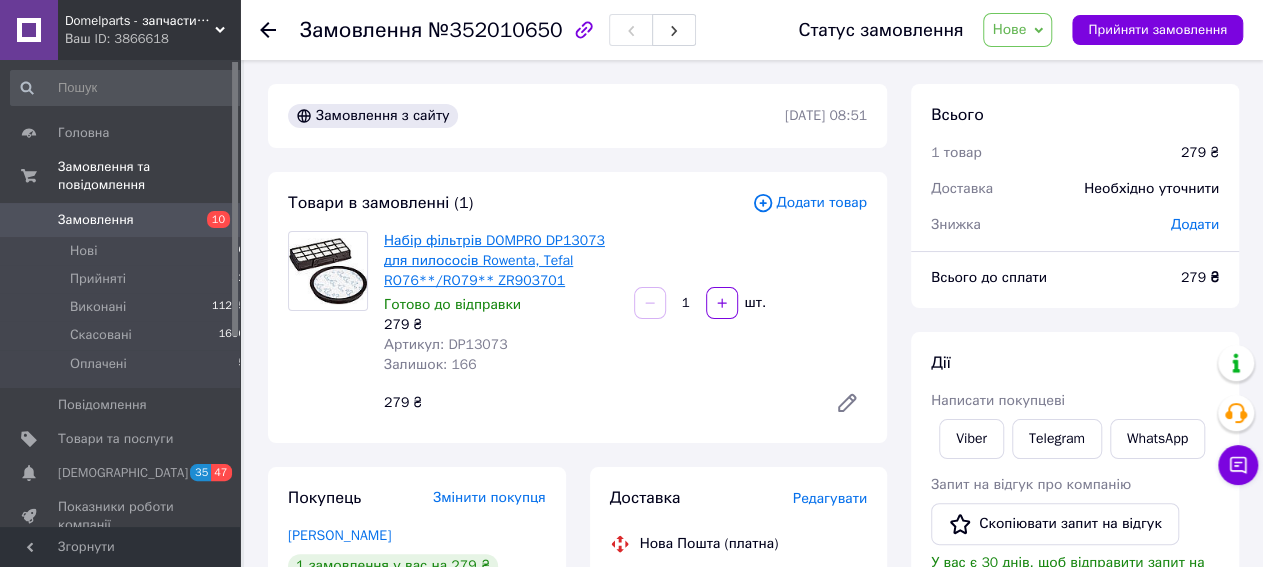 click on "Набір фільтрів DOMPRO DP13073 для пилососів Rowenta, Tefal RO76**/RO79** ZR903701" at bounding box center (494, 260) 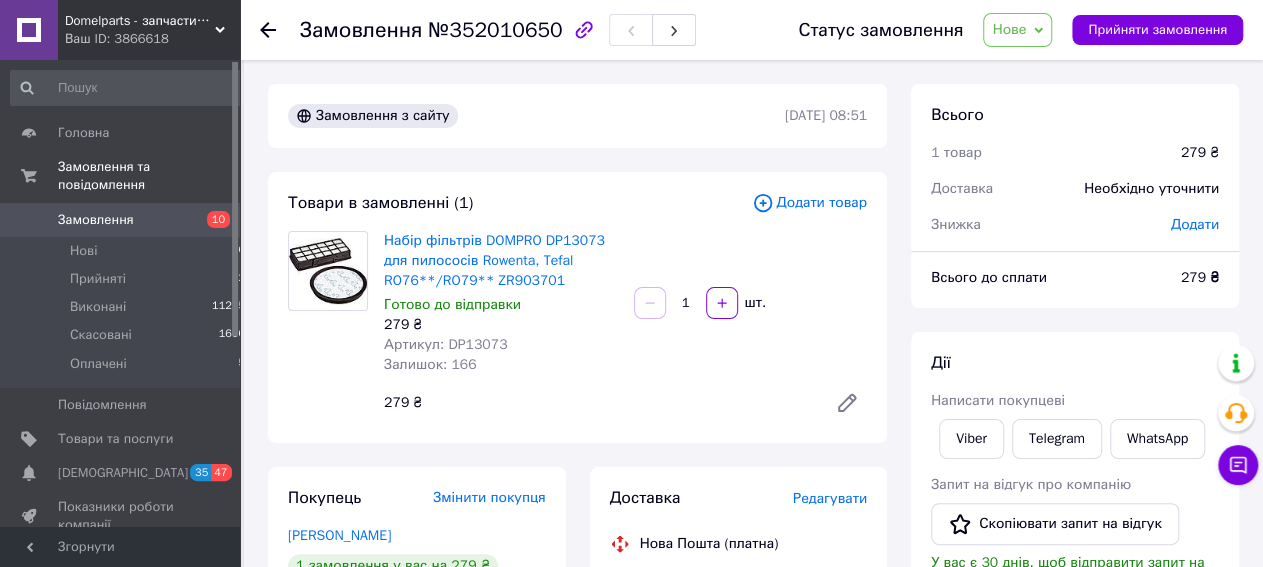 click 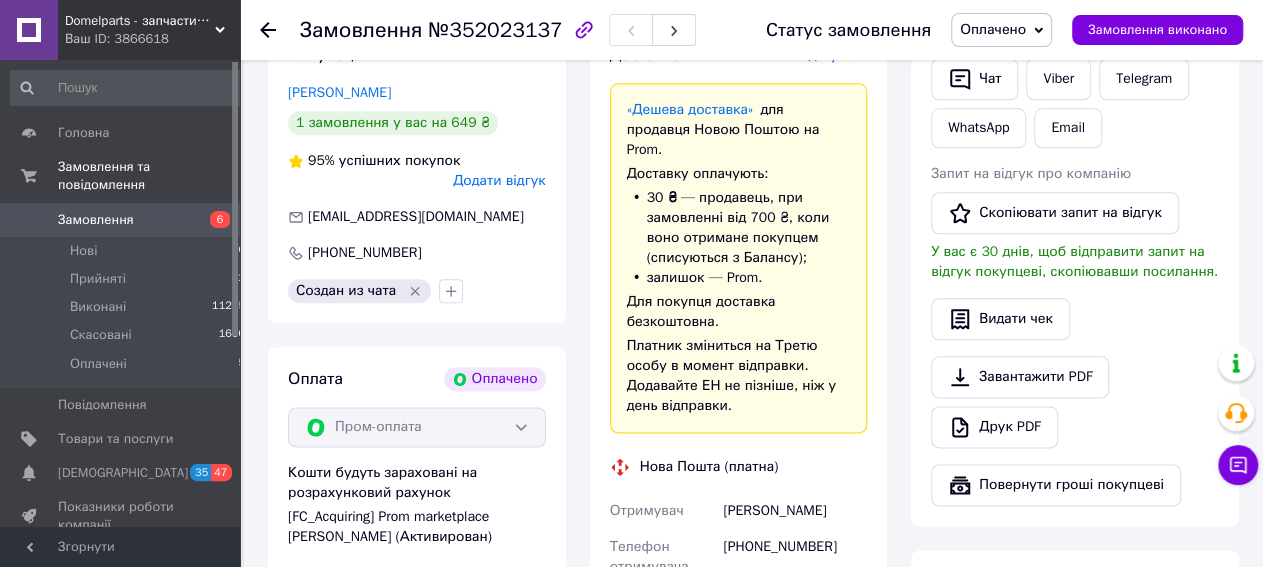 scroll, scrollTop: 1456, scrollLeft: 0, axis: vertical 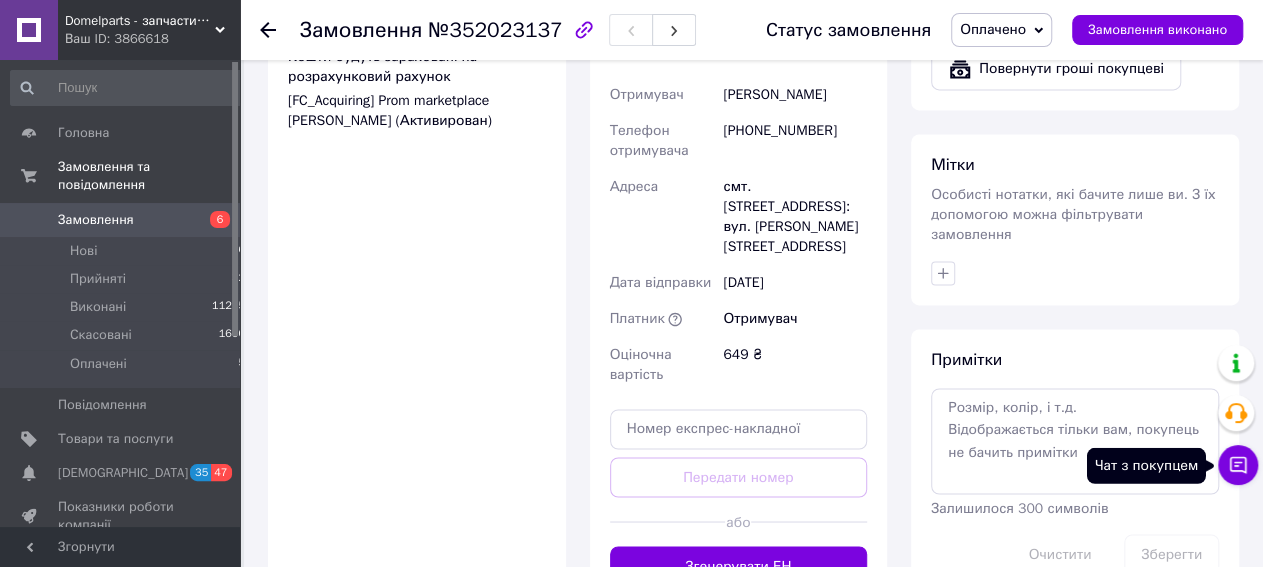 click on "Чат з покупцем" at bounding box center [1238, 465] 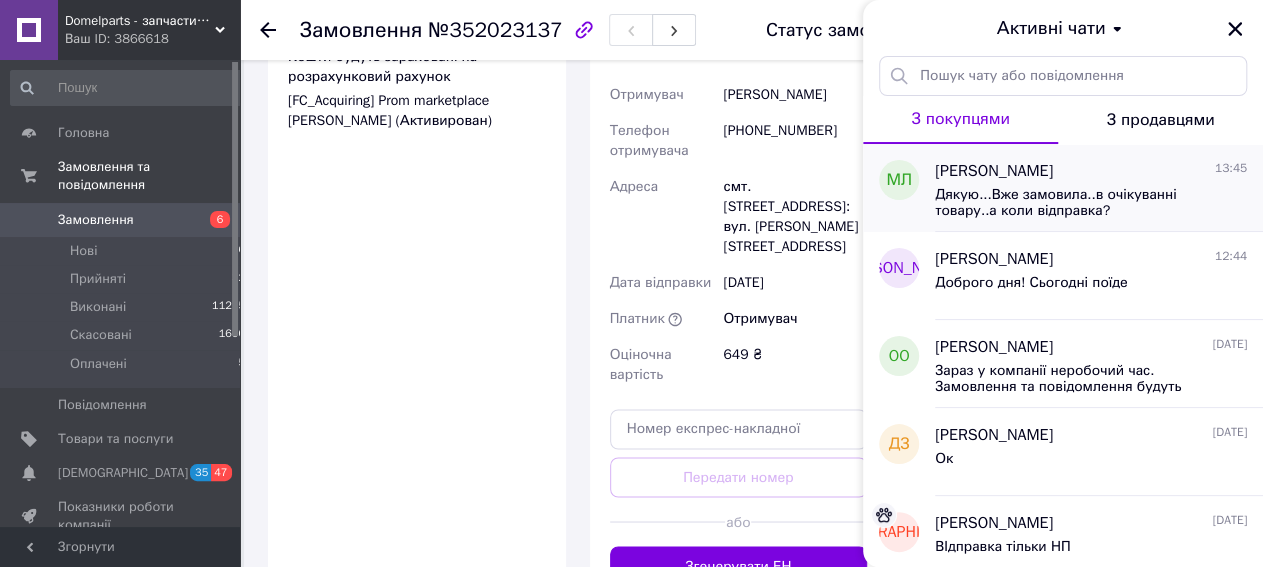 click on "Дякую...Вже замовила..в очікуванні товару..а коли відправка?" at bounding box center (1077, 203) 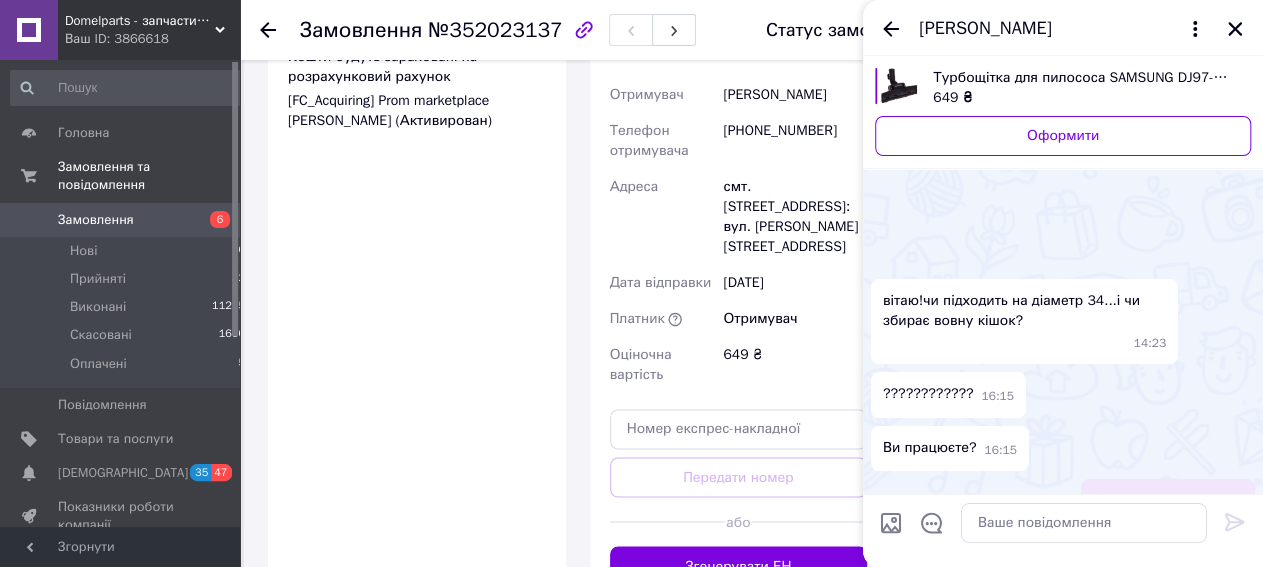 scroll, scrollTop: 827, scrollLeft: 0, axis: vertical 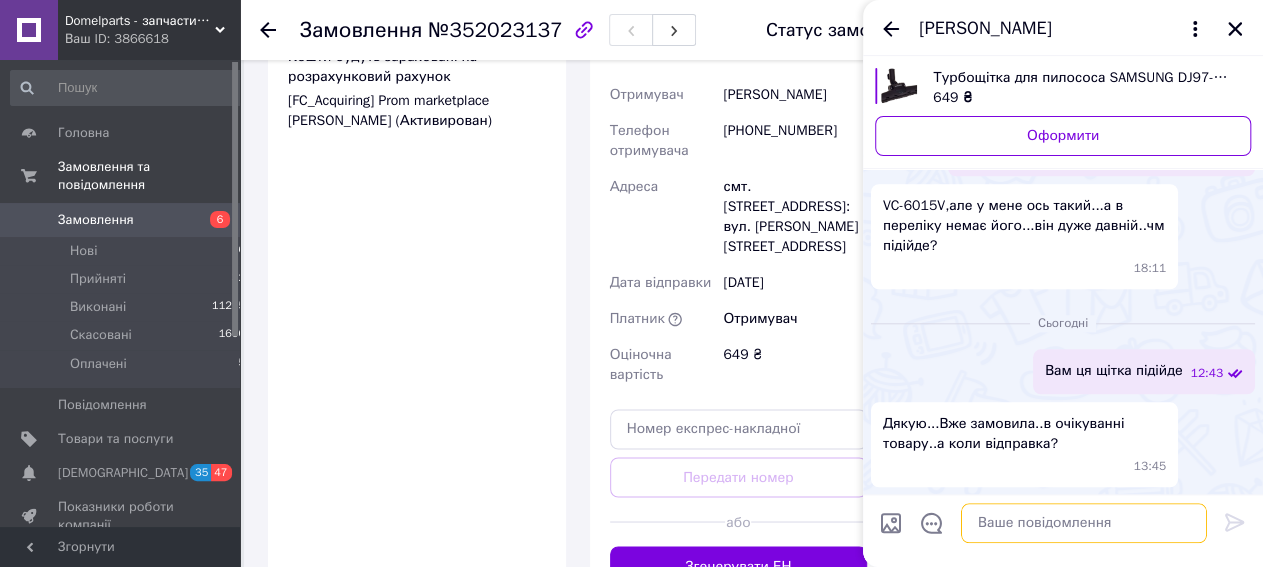 click at bounding box center [1084, 523] 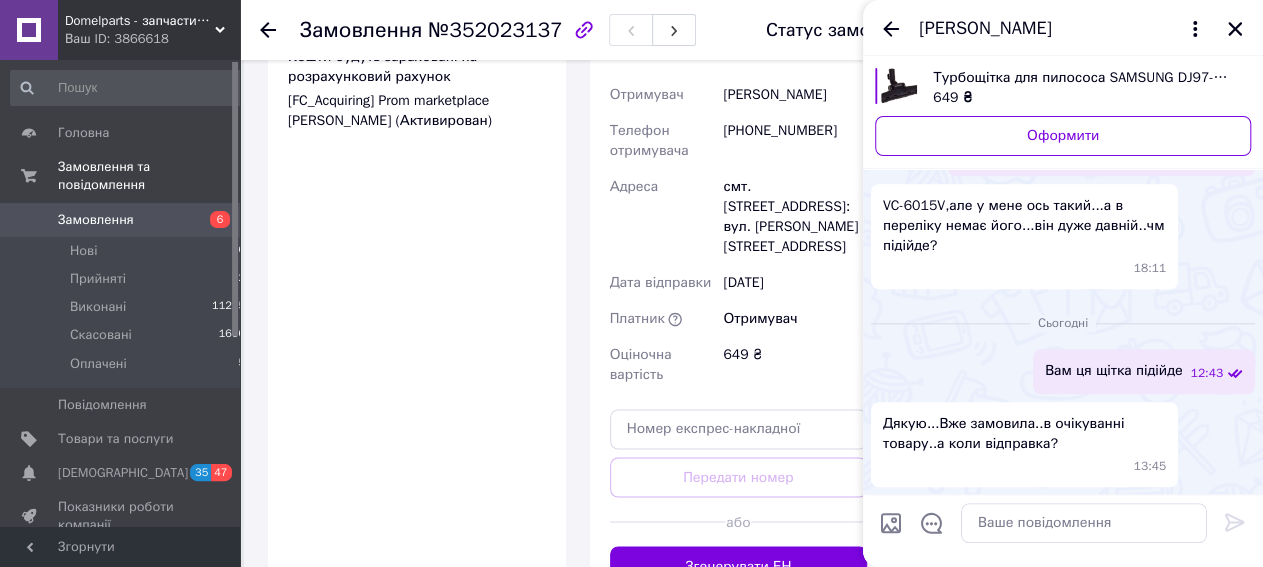 click on "Оплата Оплачено Пром-оплата Кошти будуть зараховані на розрахунковий рахунок [FC_Acquiring] Prom marketplace [PERSON_NAME] (Активирован)" at bounding box center [417, 268] 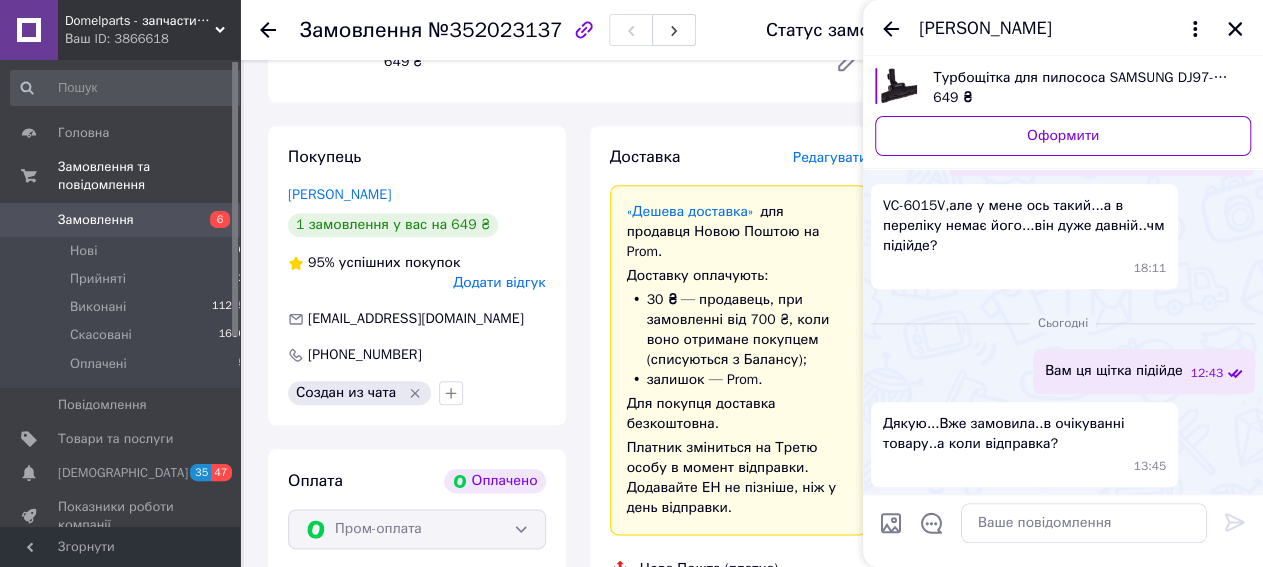 scroll, scrollTop: 776, scrollLeft: 0, axis: vertical 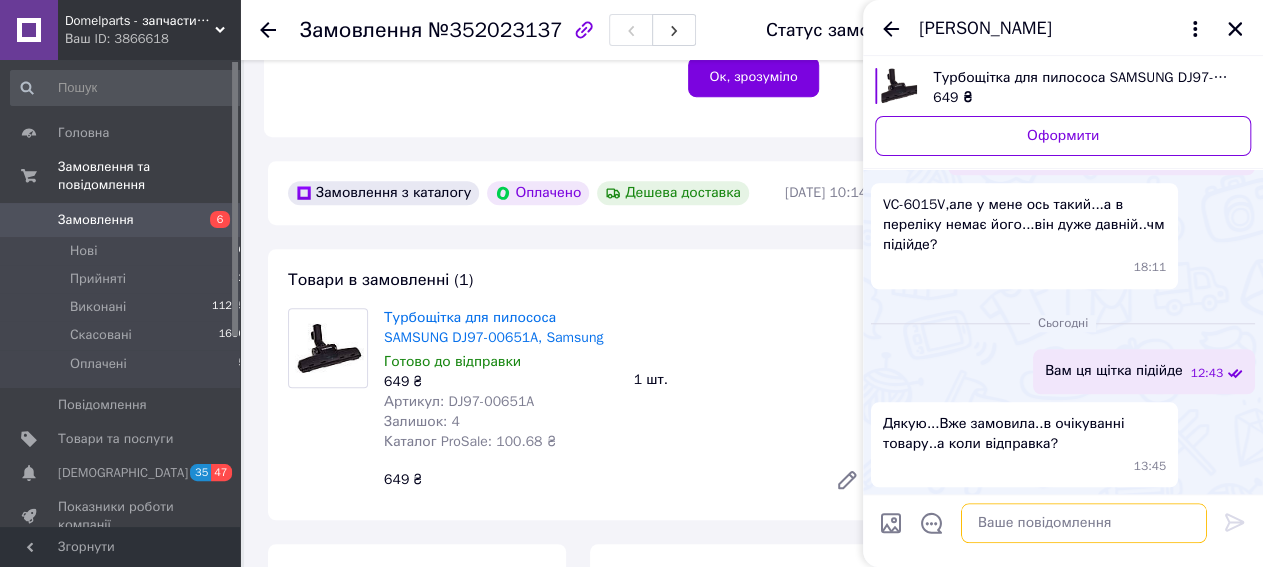 click at bounding box center [1084, 523] 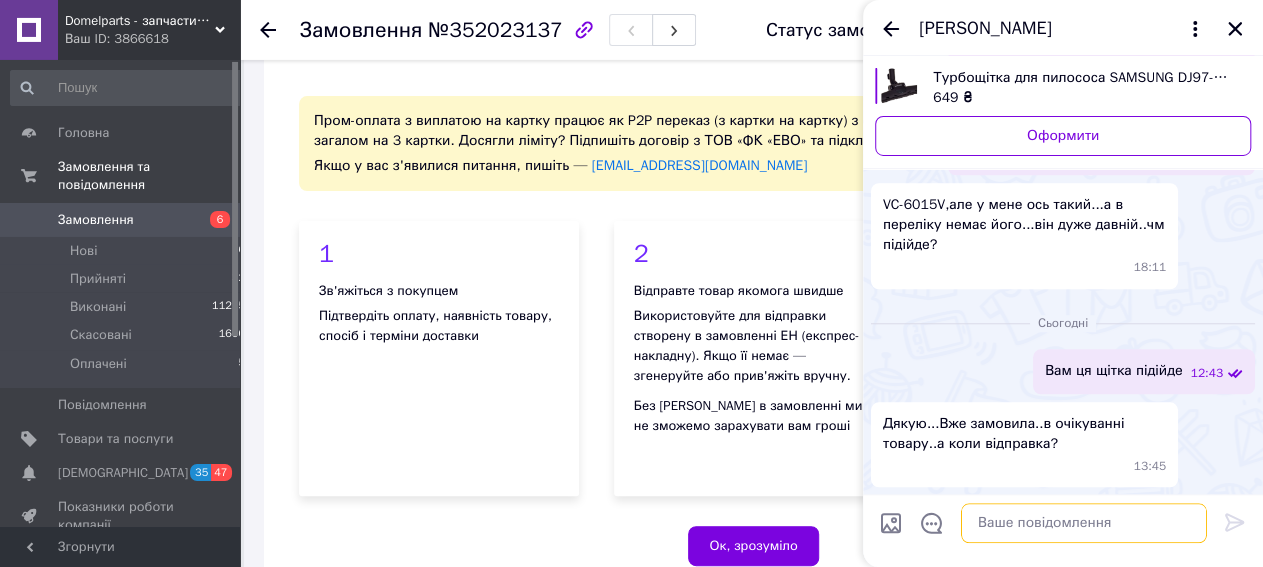 scroll, scrollTop: 0, scrollLeft: 0, axis: both 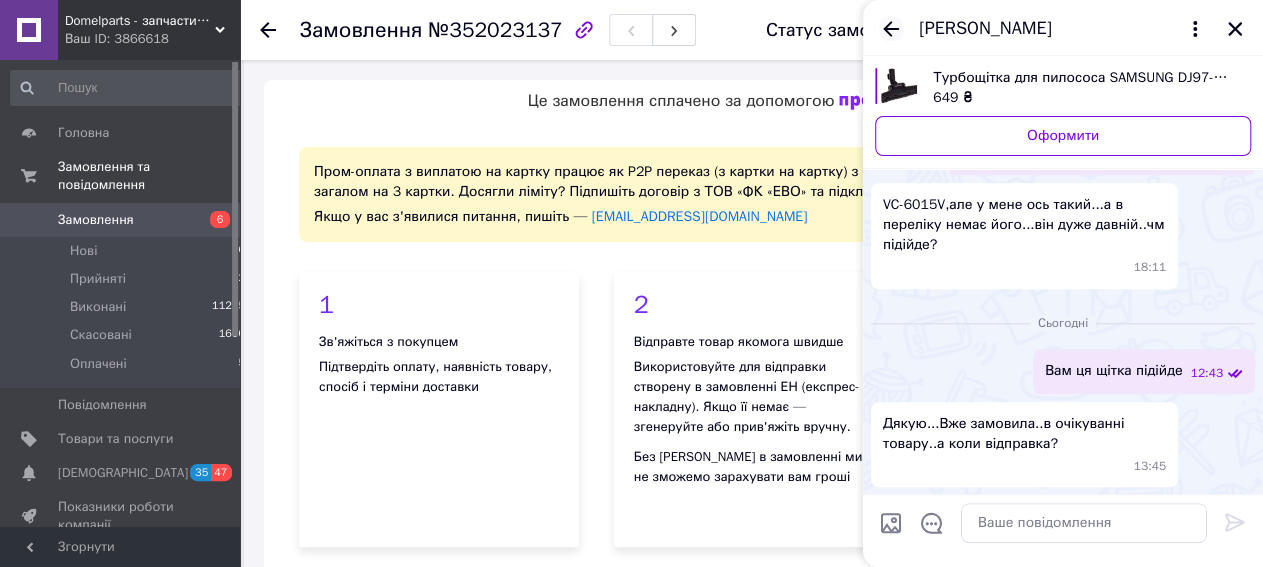 click 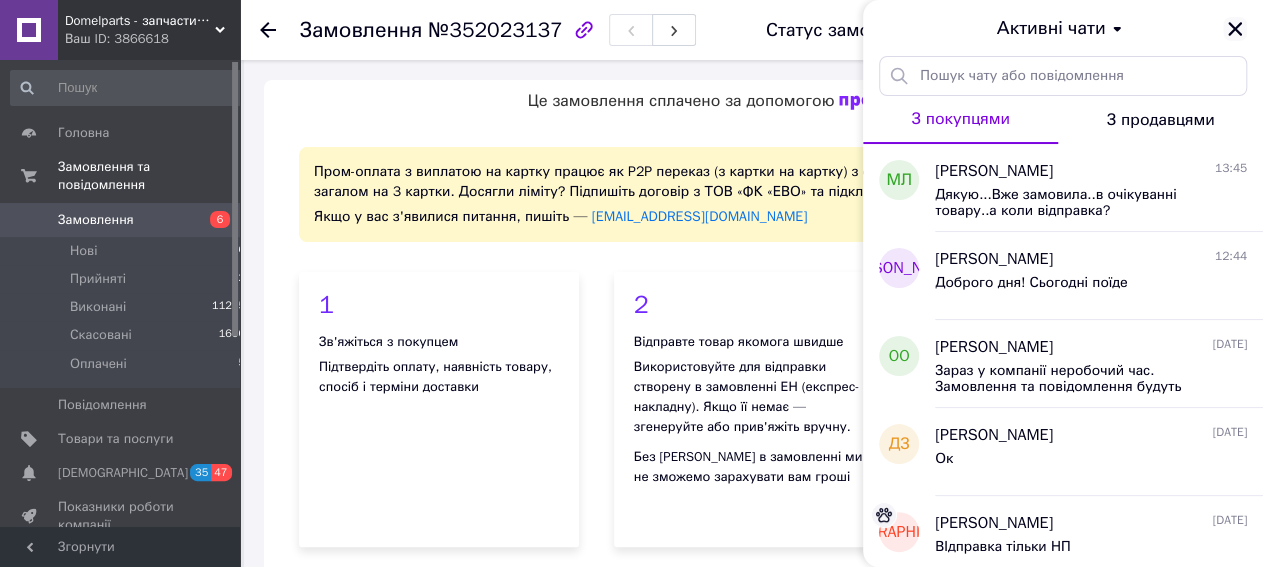 click 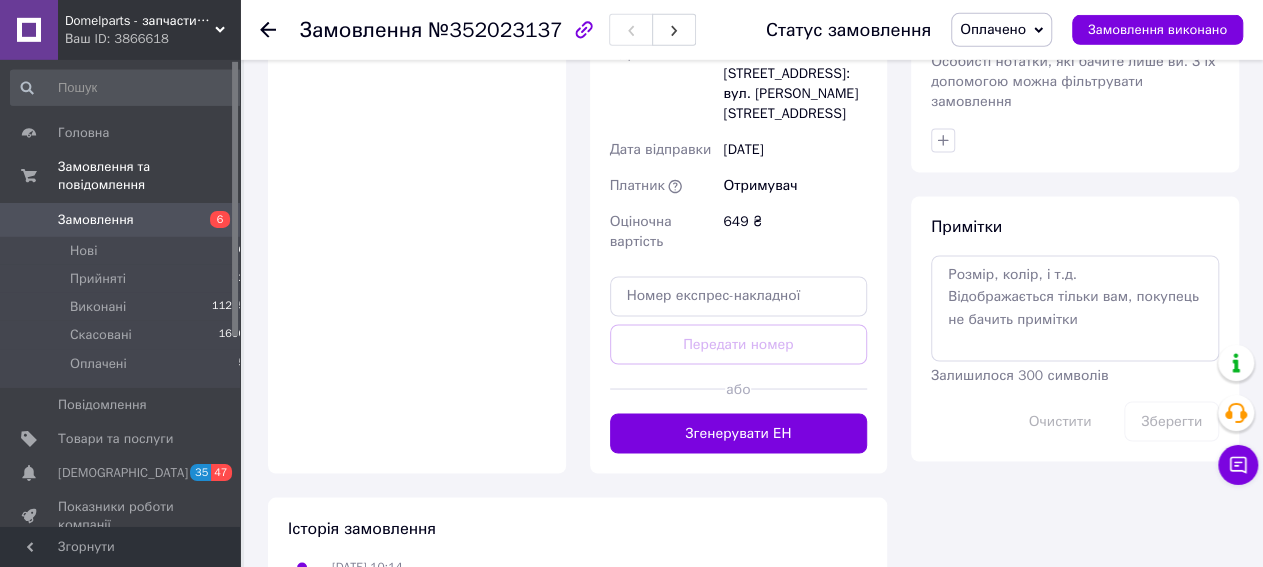 scroll, scrollTop: 1664, scrollLeft: 0, axis: vertical 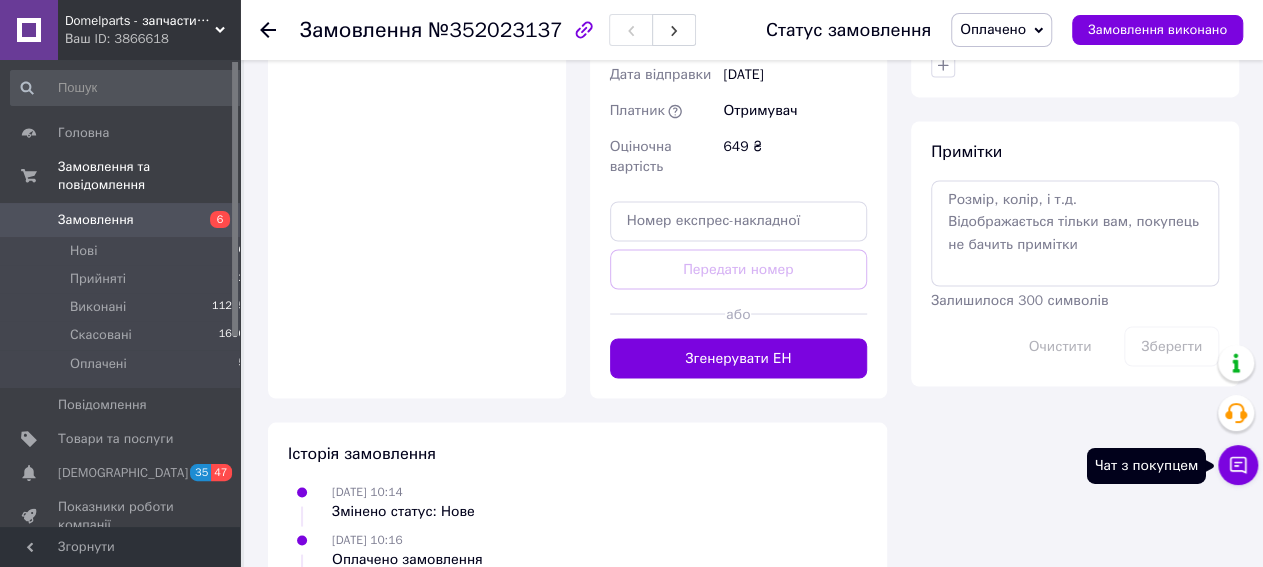 click on "Чат з покупцем" at bounding box center [1238, 465] 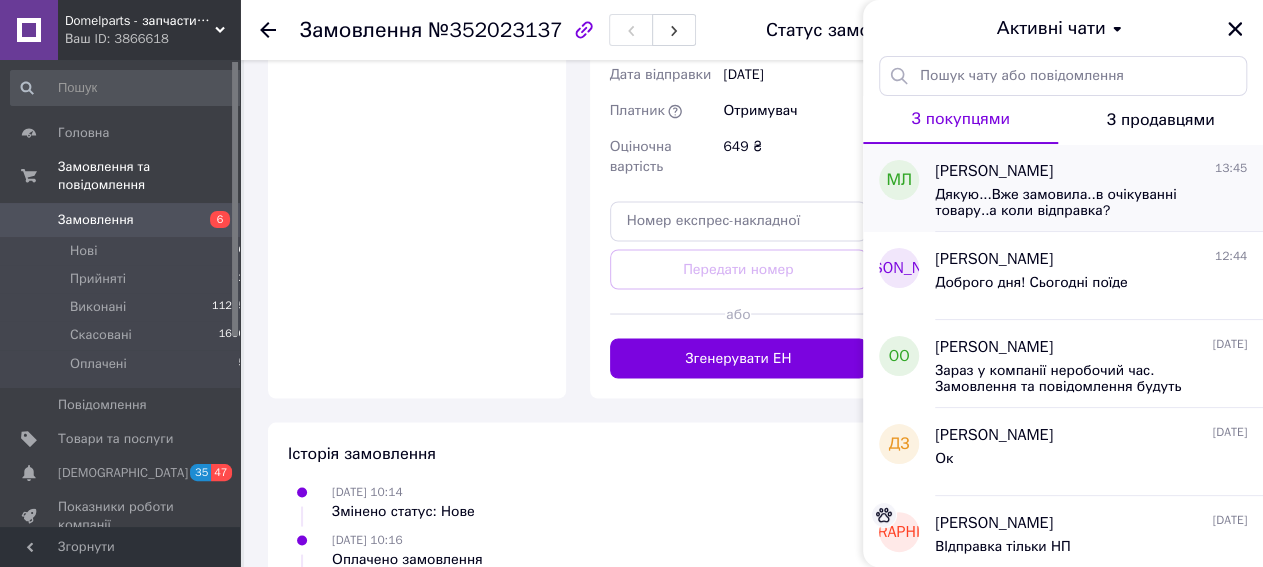 click on "Дякую...Вже замовила..в очікуванні товару..а коли відправка?" at bounding box center [1077, 203] 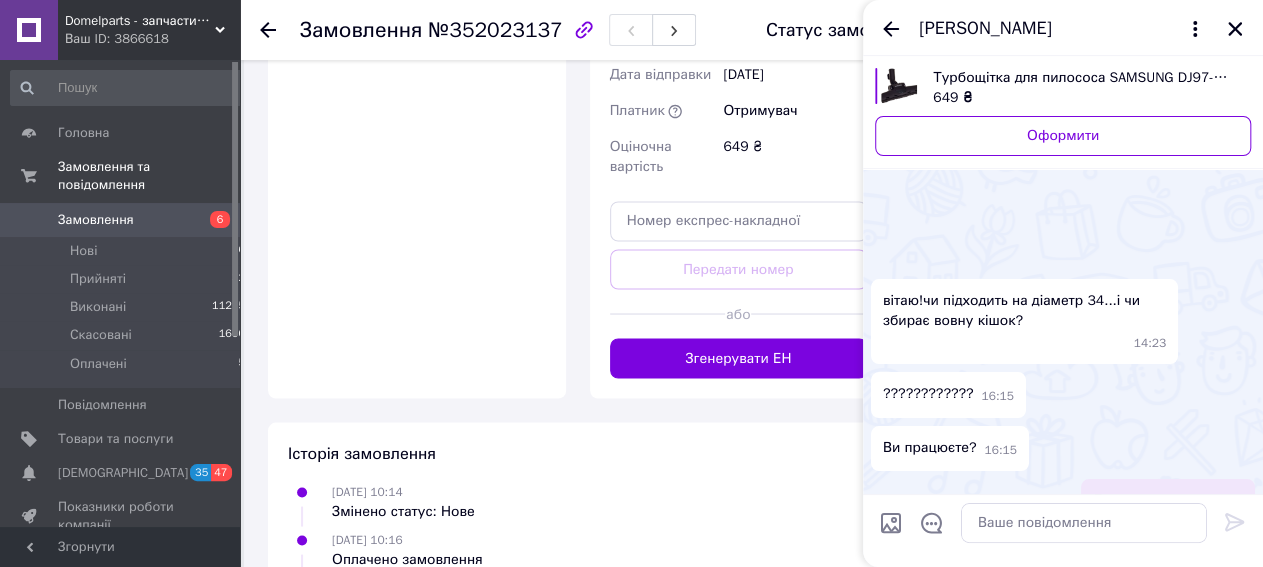 scroll, scrollTop: 827, scrollLeft: 0, axis: vertical 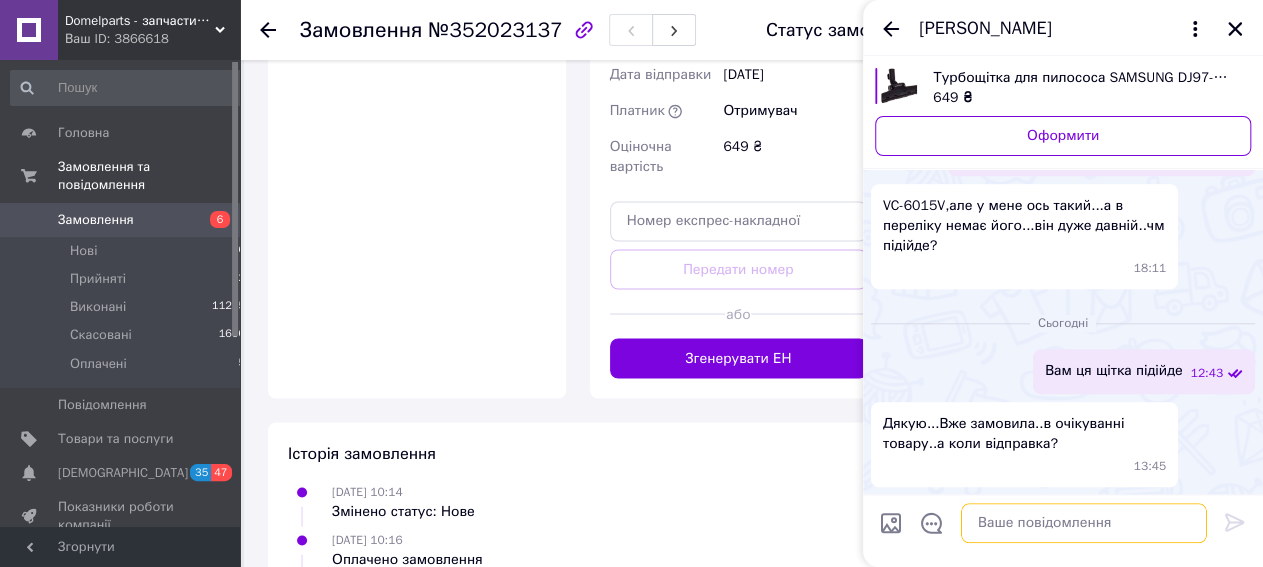 click at bounding box center (1084, 523) 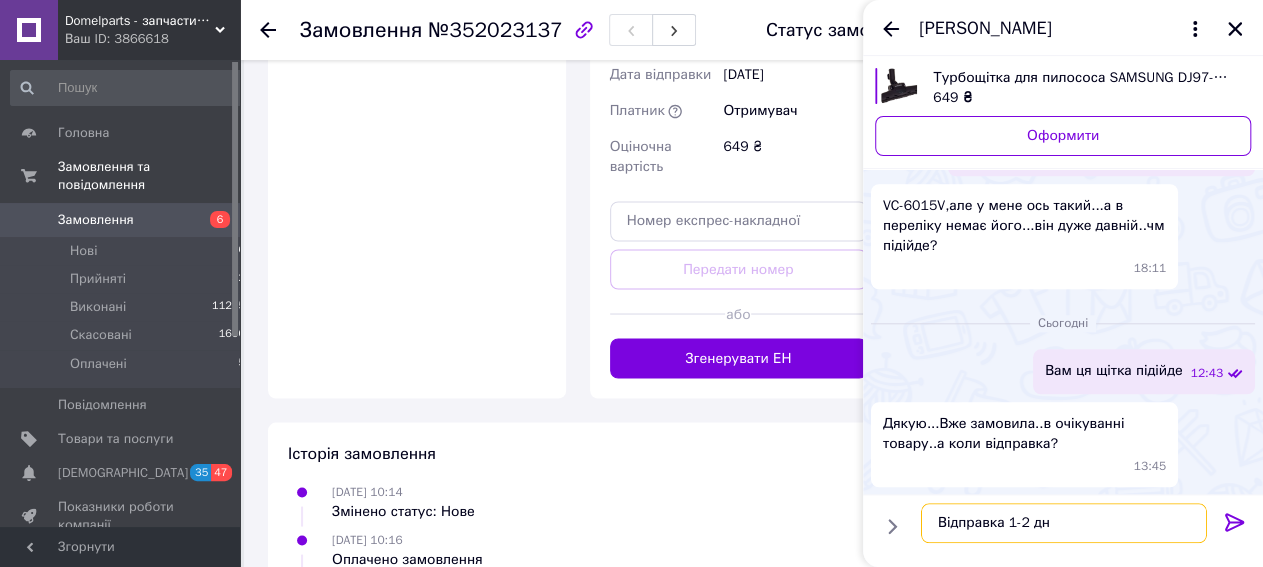 type on "Відправка 1-2 дні" 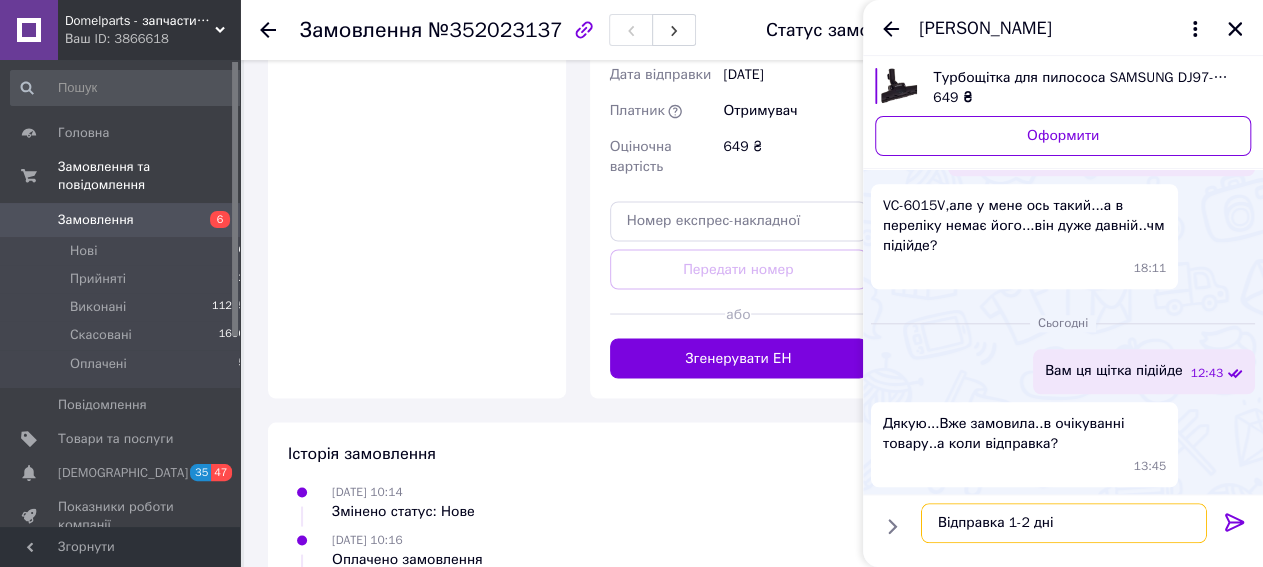 type 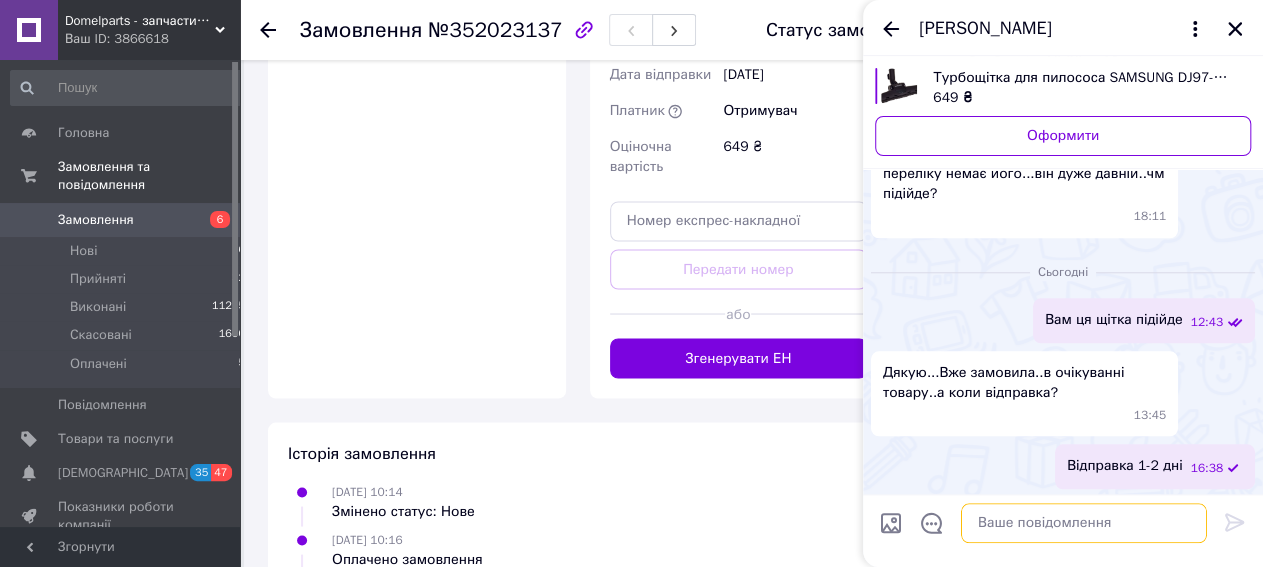scroll, scrollTop: 829, scrollLeft: 0, axis: vertical 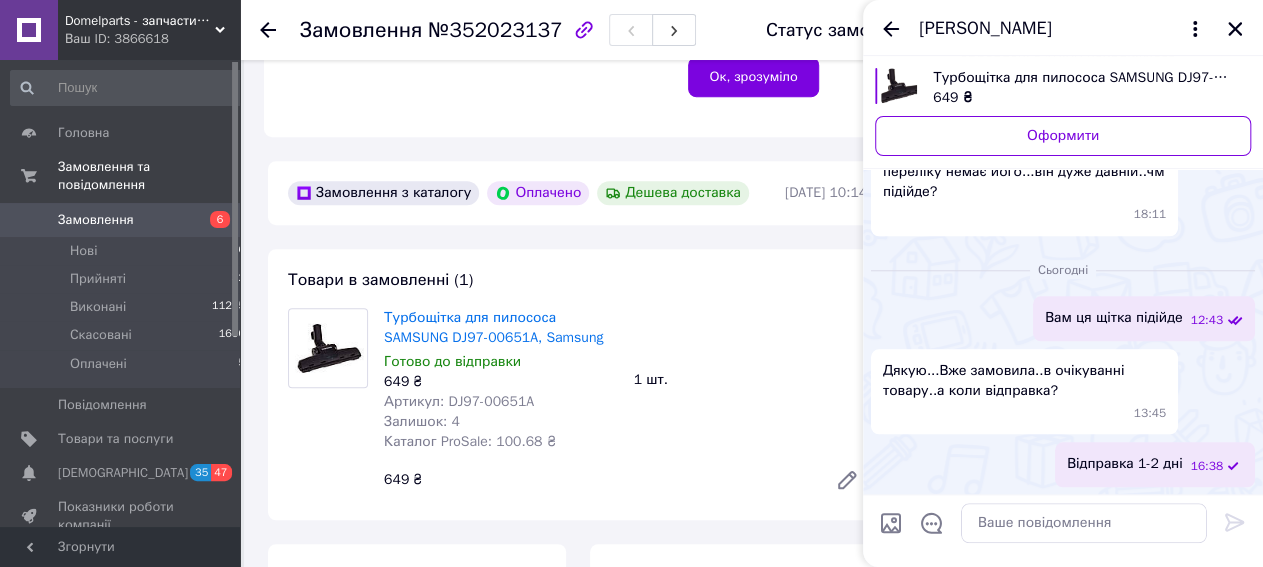 click at bounding box center (280, 30) 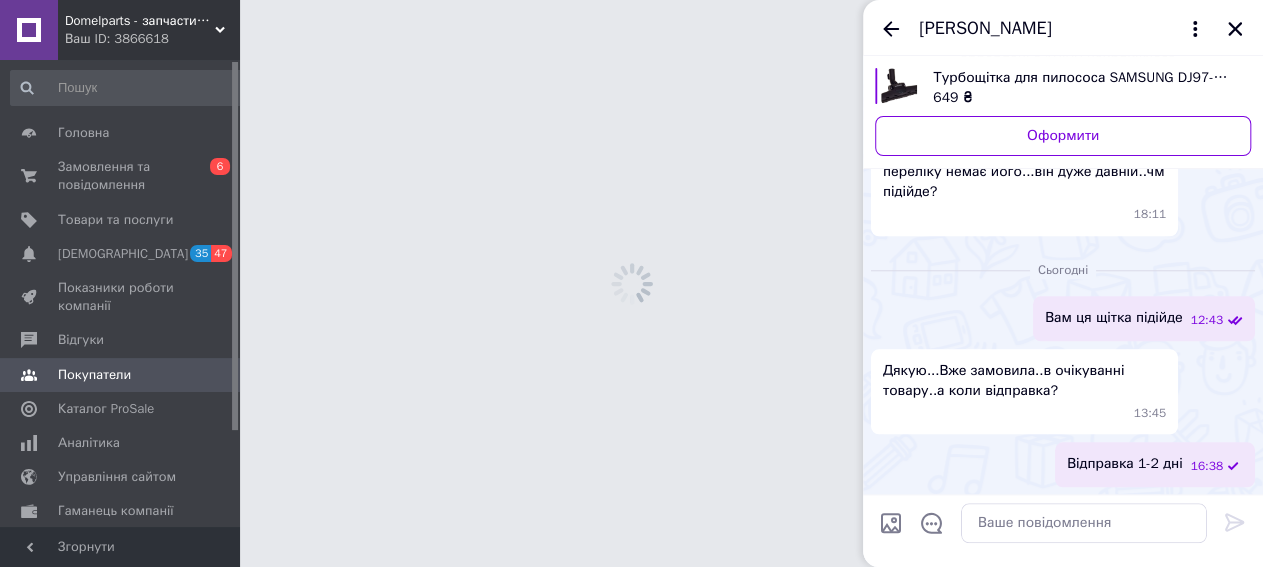 scroll, scrollTop: 0, scrollLeft: 0, axis: both 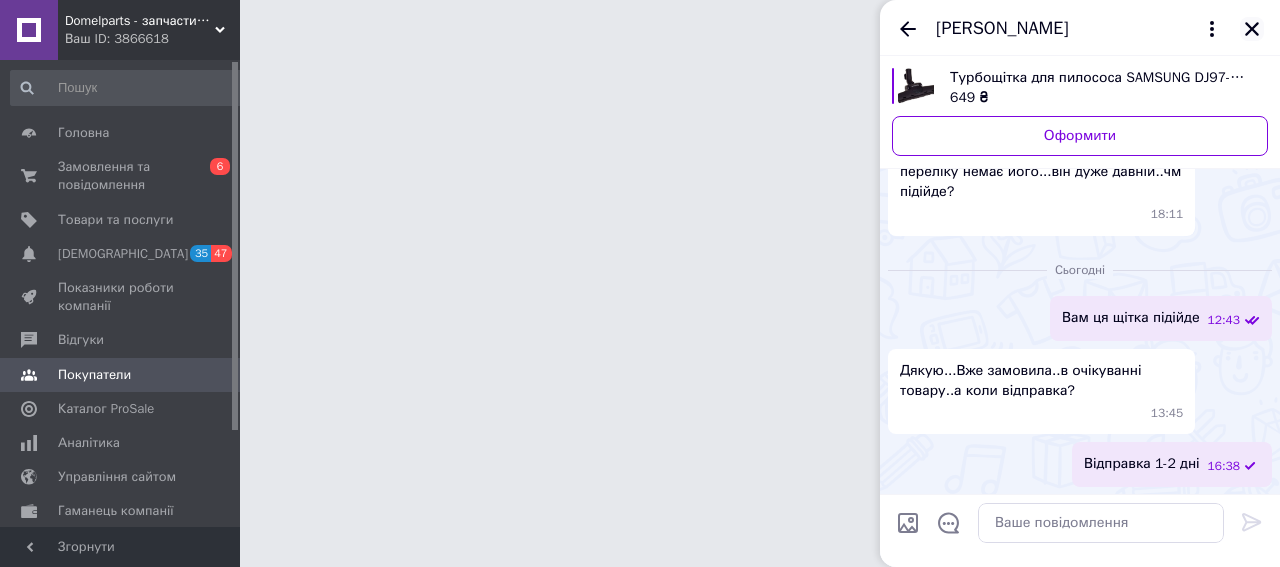 click 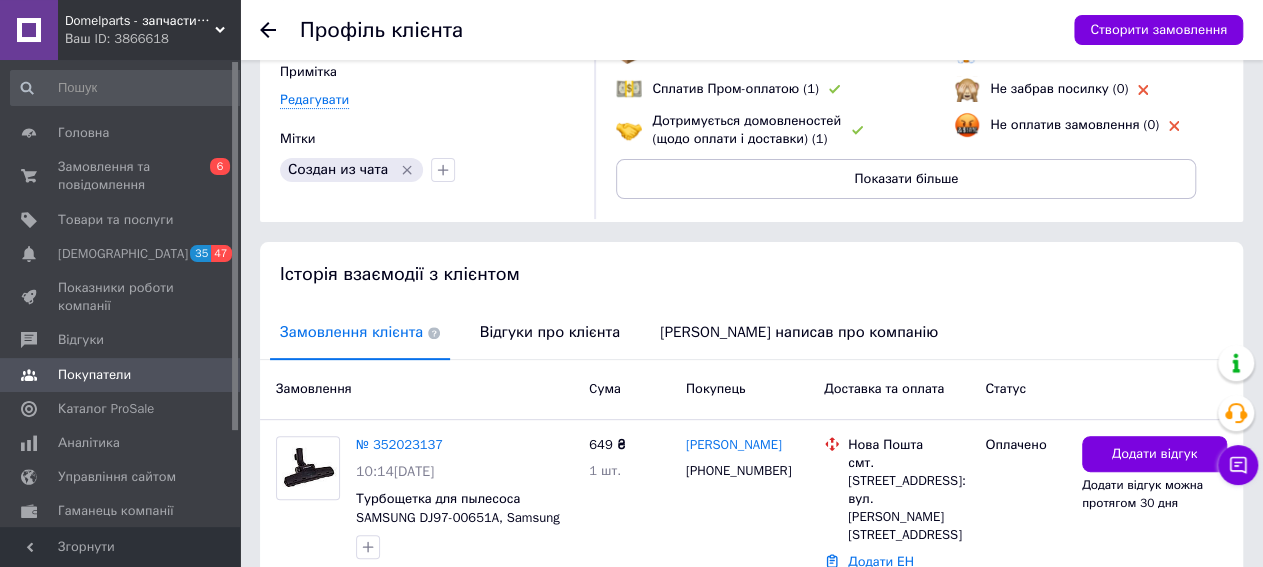 scroll, scrollTop: 0, scrollLeft: 0, axis: both 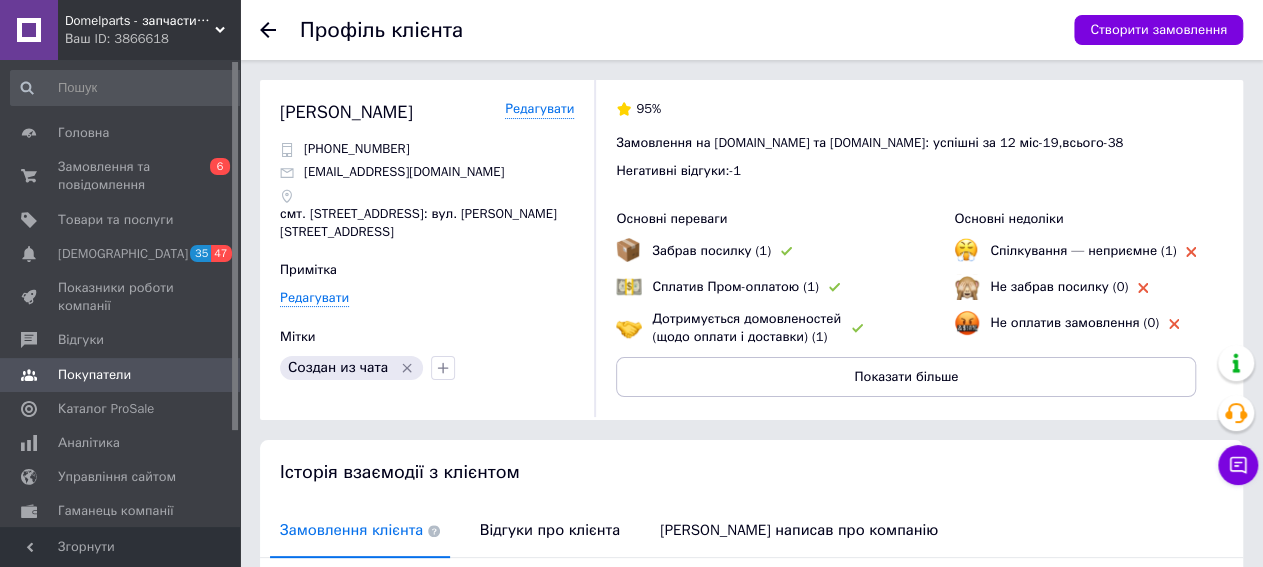 drag, startPoint x: 270, startPoint y: 17, endPoint x: 257, endPoint y: 27, distance: 16.40122 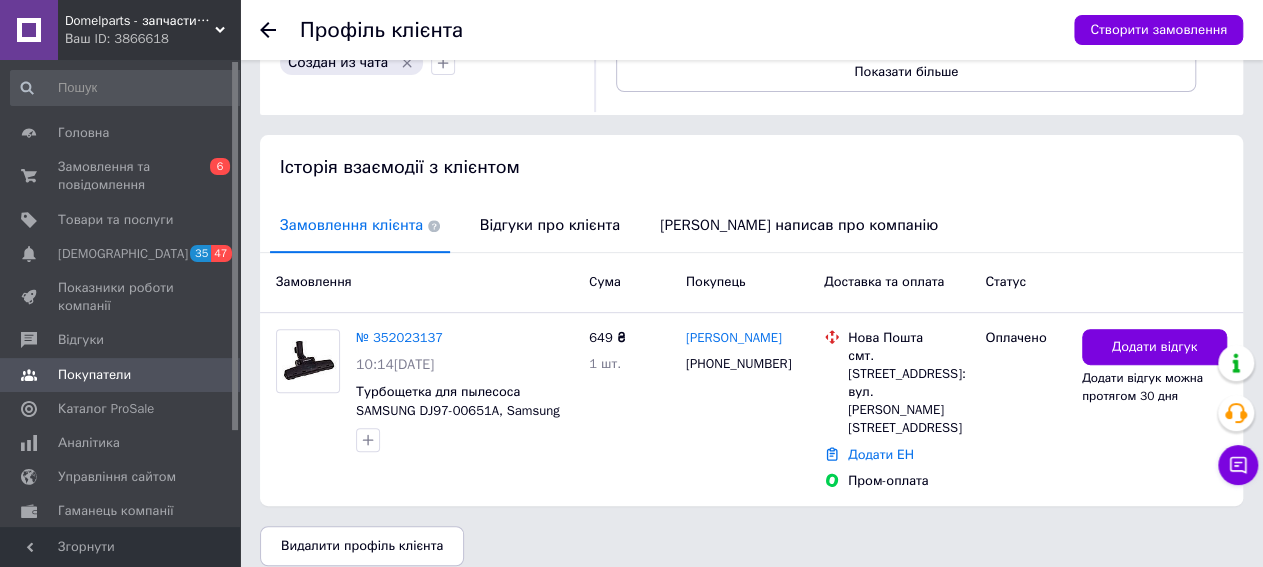 scroll, scrollTop: 0, scrollLeft: 0, axis: both 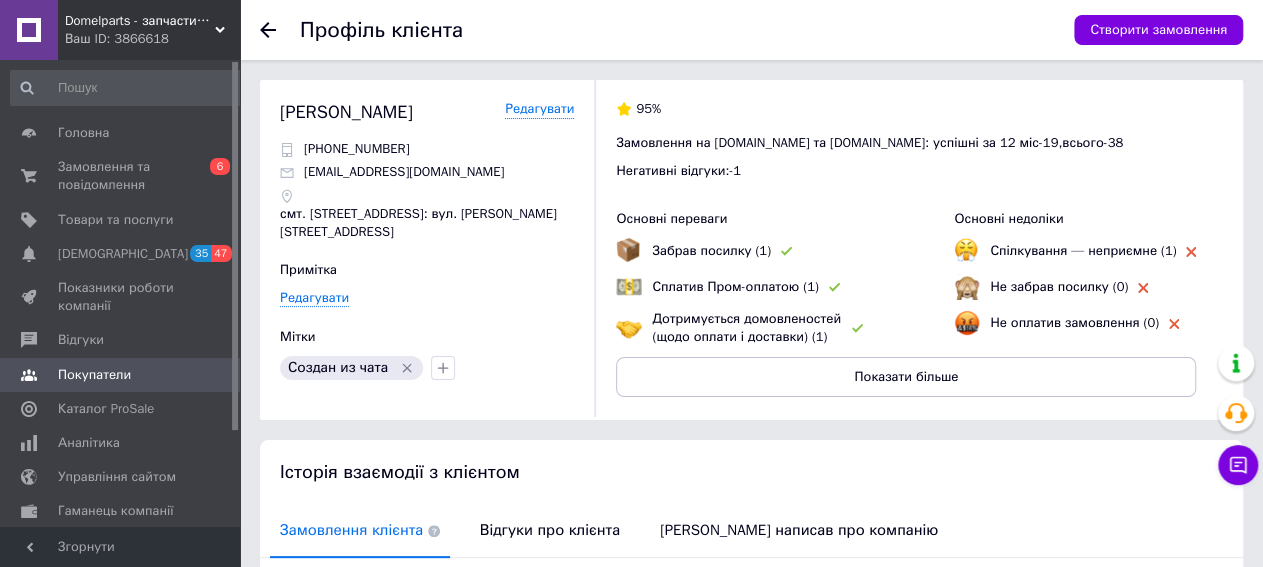 click 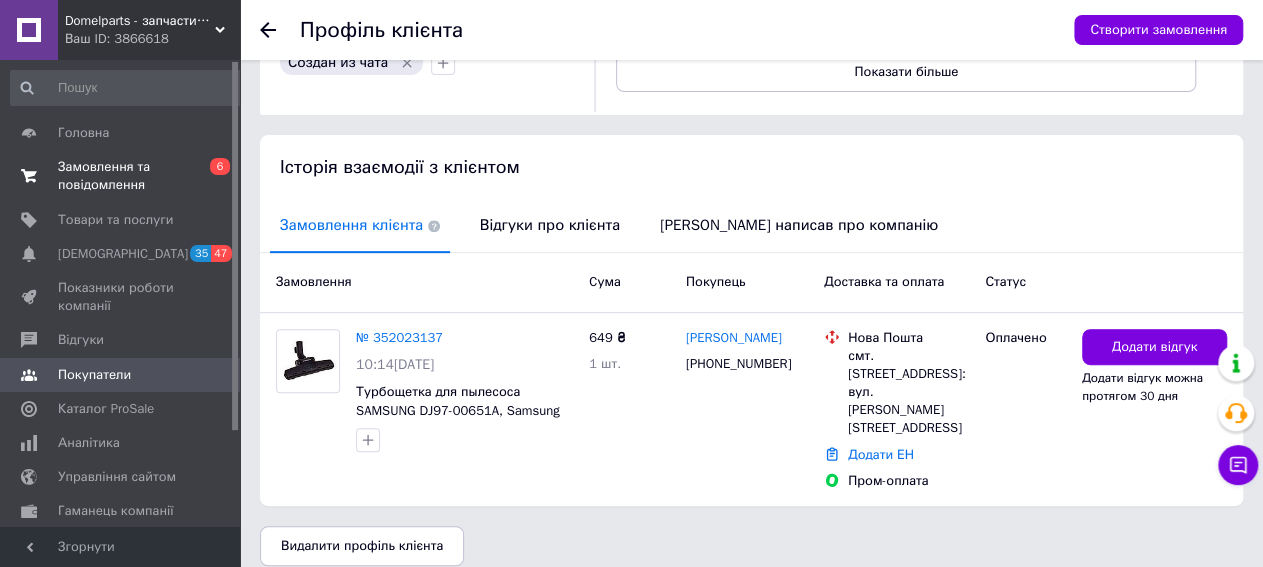 scroll, scrollTop: 0, scrollLeft: 0, axis: both 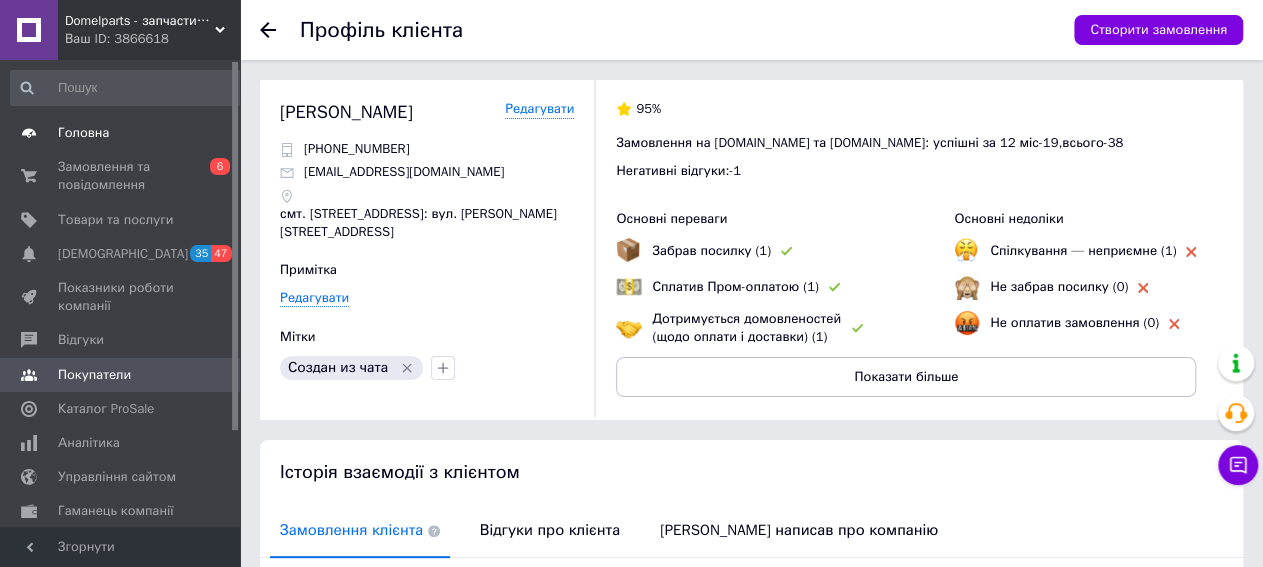 click on "Головна" at bounding box center [83, 133] 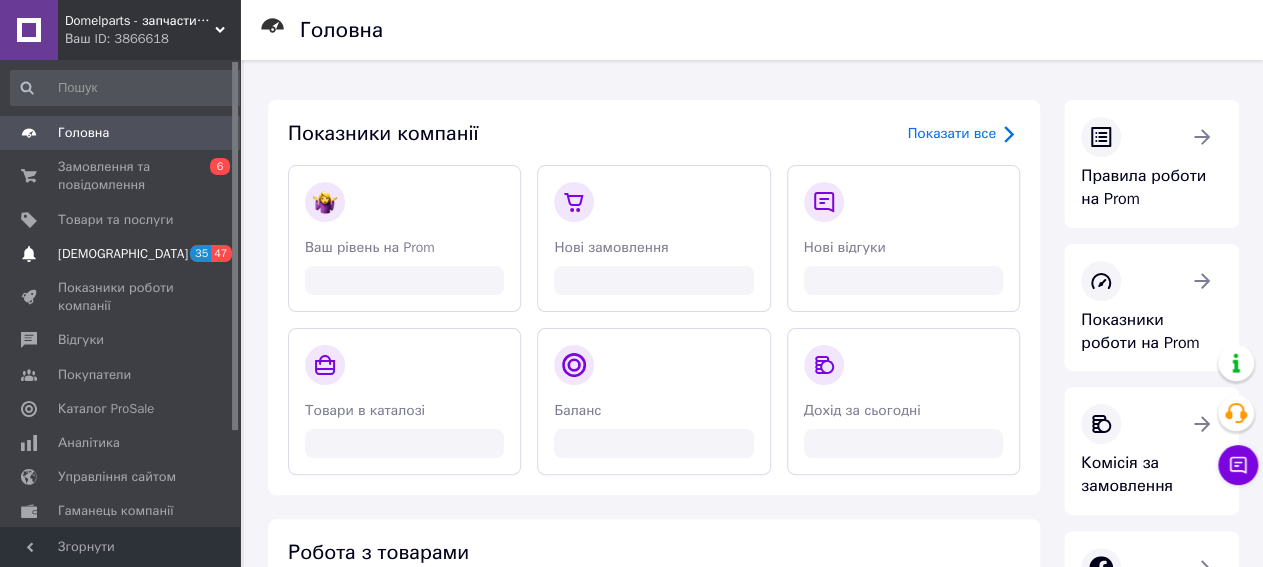 click on "[DEMOGRAPHIC_DATA]" at bounding box center (123, 254) 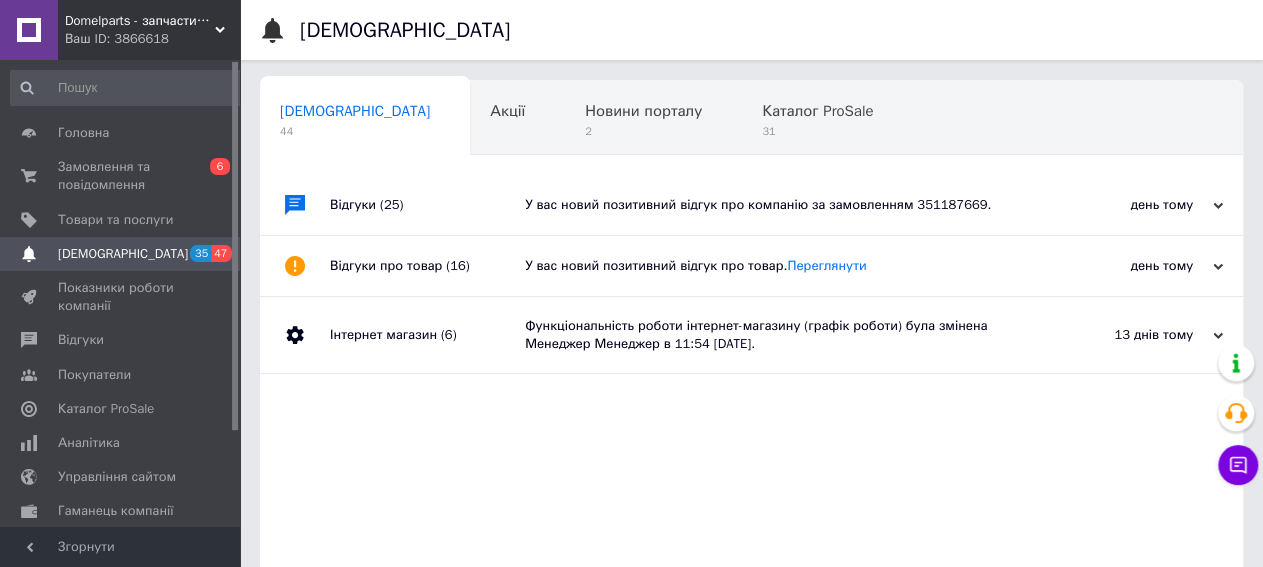 click on "(25)" at bounding box center (391, 204) 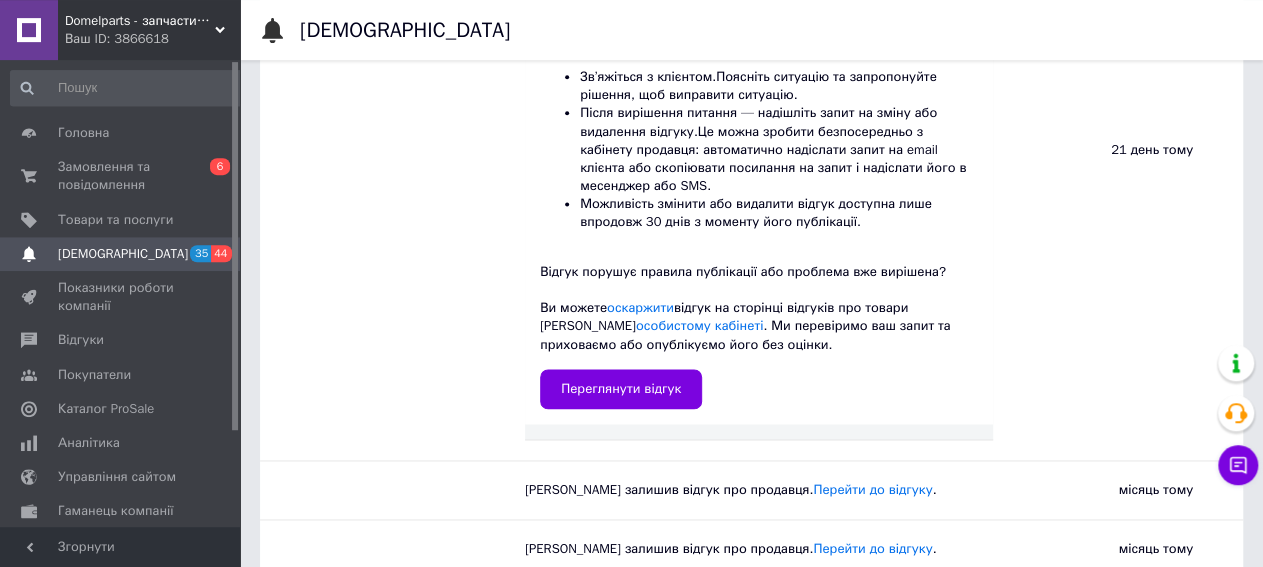scroll, scrollTop: 4992, scrollLeft: 0, axis: vertical 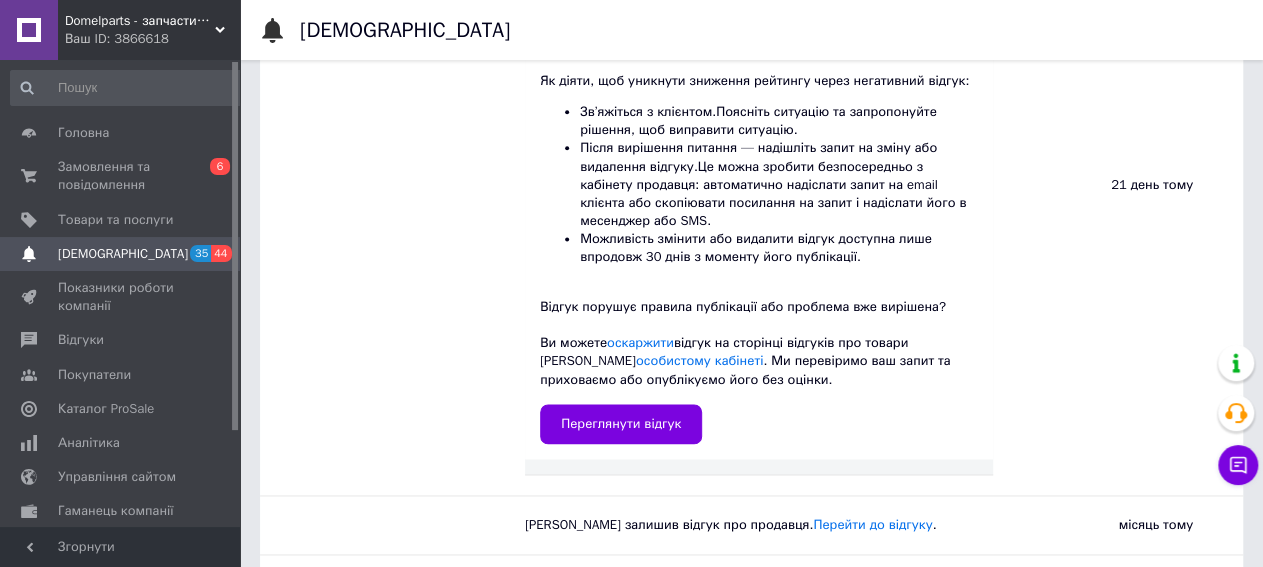 click on "Перегляньте його та опублікуйте протягом 3 днів — інакше відгук з’явиться автоматично." at bounding box center [747, 16] 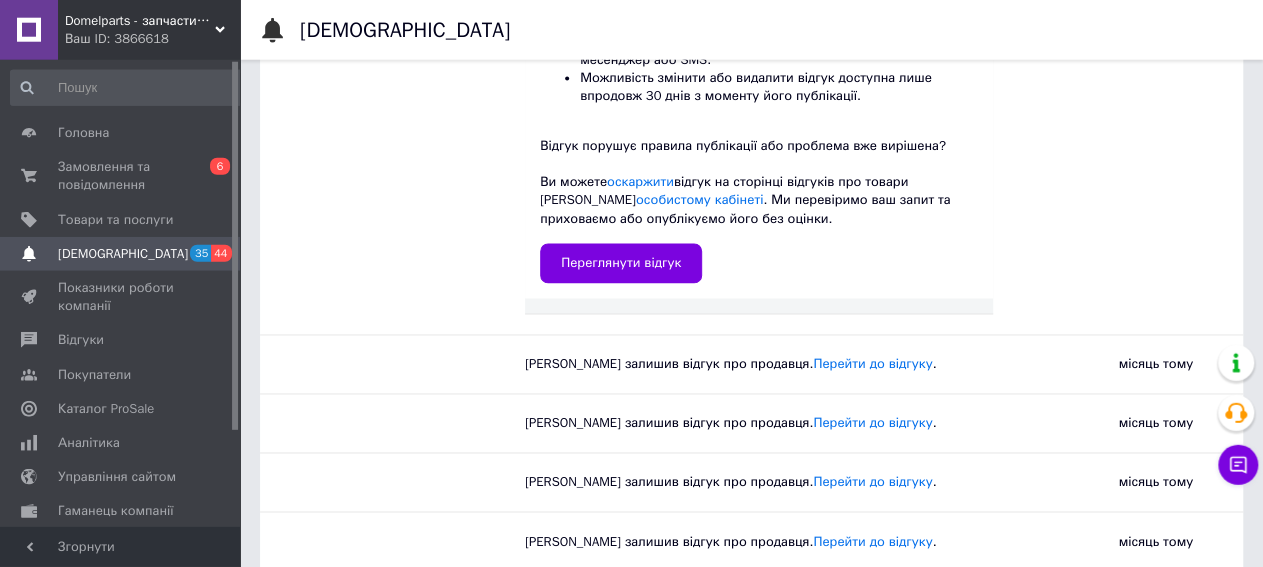 scroll, scrollTop: 5200, scrollLeft: 0, axis: vertical 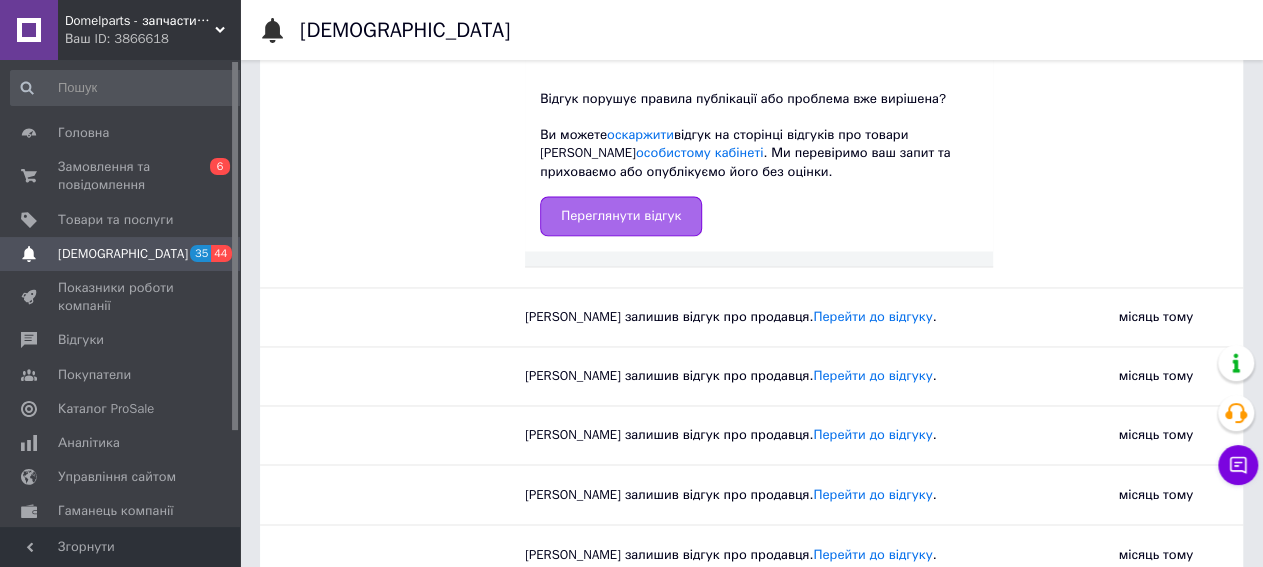 click on "Переглянути відгук" at bounding box center [621, 216] 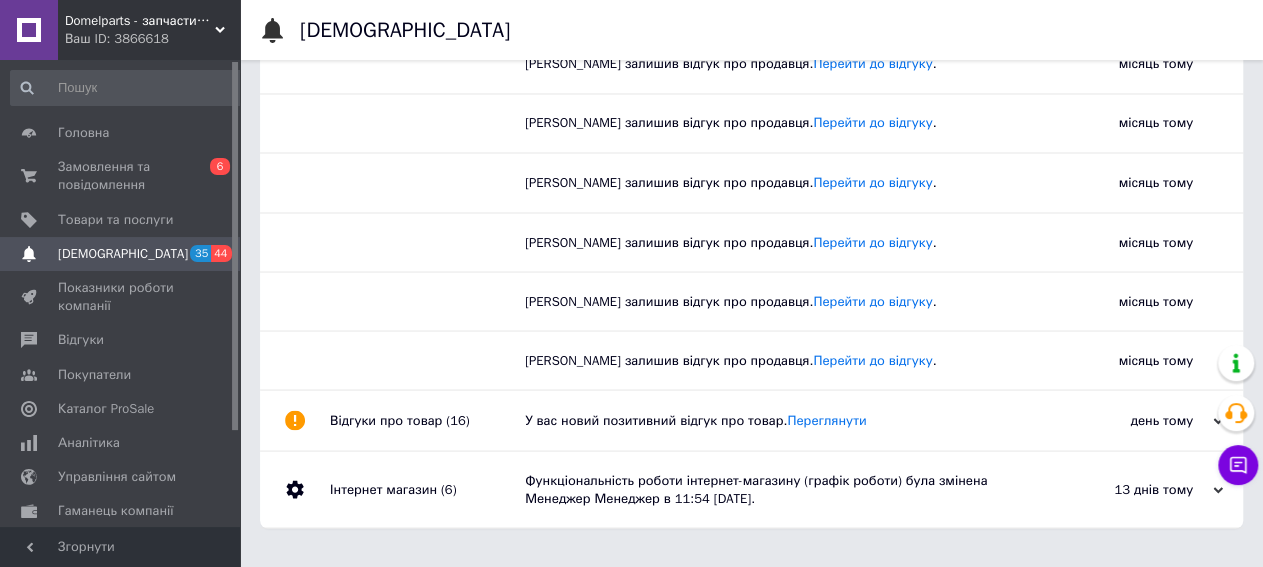 scroll, scrollTop: 5720, scrollLeft: 0, axis: vertical 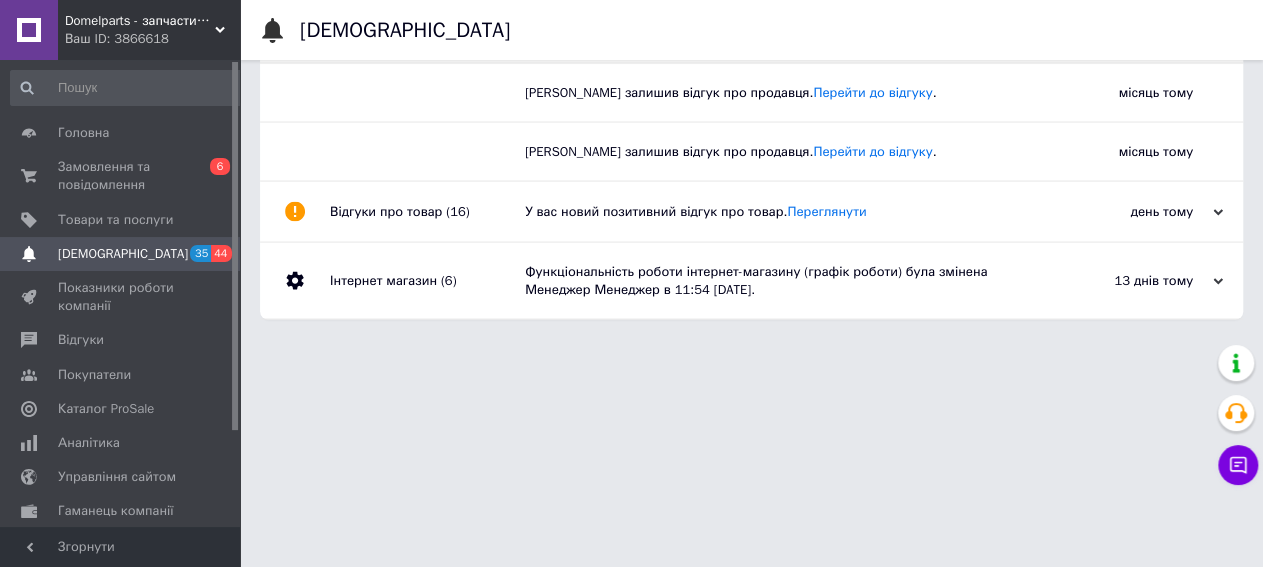 click on "Перейти до відгуку" at bounding box center [872, -204] 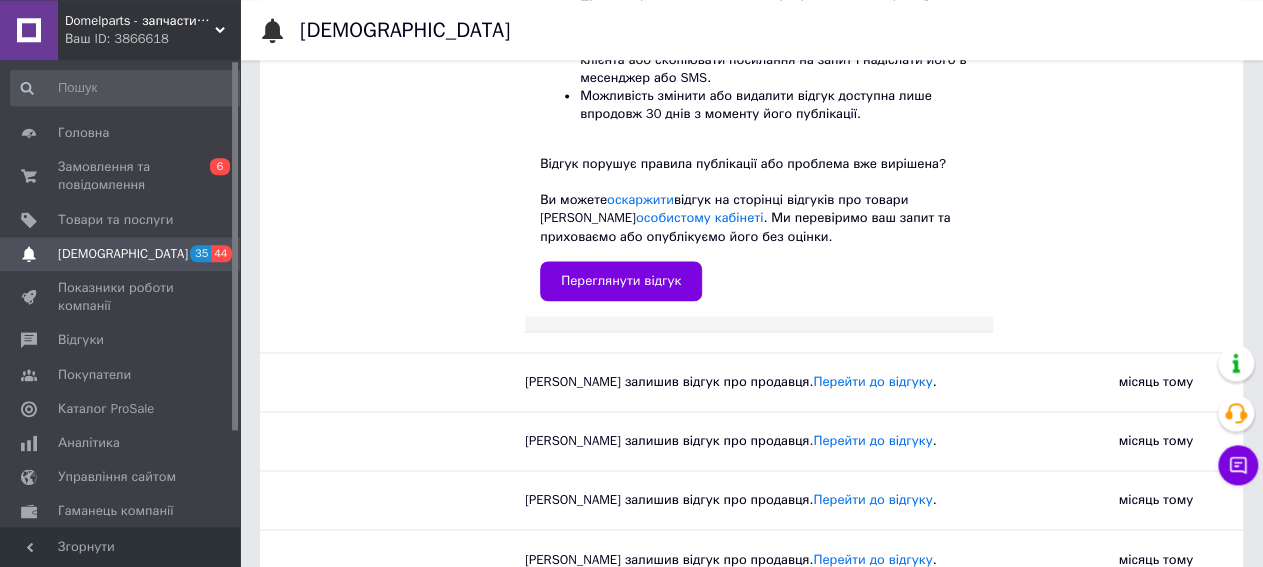 scroll, scrollTop: 5096, scrollLeft: 0, axis: vertical 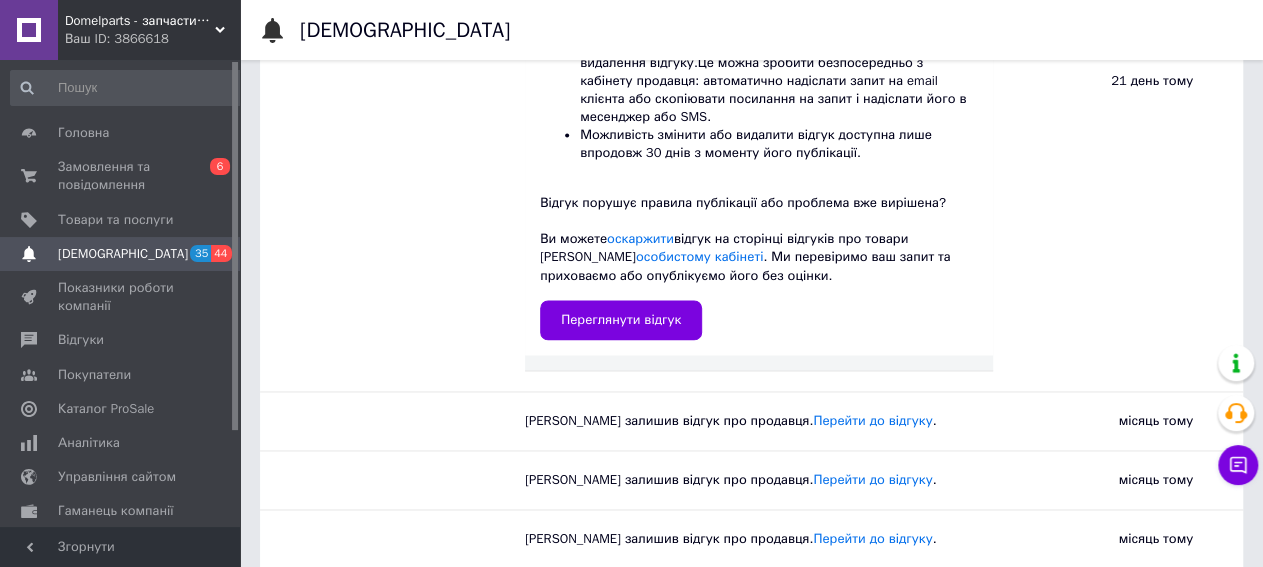 click on "[DATE] [DATE] ви отримали новий негативний відгук про компанію за замовленням 348795523.                                         Перегляньте його та опублікуйте протягом 3 днів — інакше відгук з’явиться автоматично. Як діяти, щоб уникнути зниження рейтингу через негативний відгук: Зв’яжіться з клієнтом.  Поясніть ситуацію та запропонуйте рішення, щоб виправити ситуацію. Після вирішення питання — надішліть запит на зміну або видалення відгуку. Можливість змінити або видалити відгук доступна лише впродовж 30 днів з моменту його публікації. Ви можете  оскаржити" at bounding box center (759, 89) 